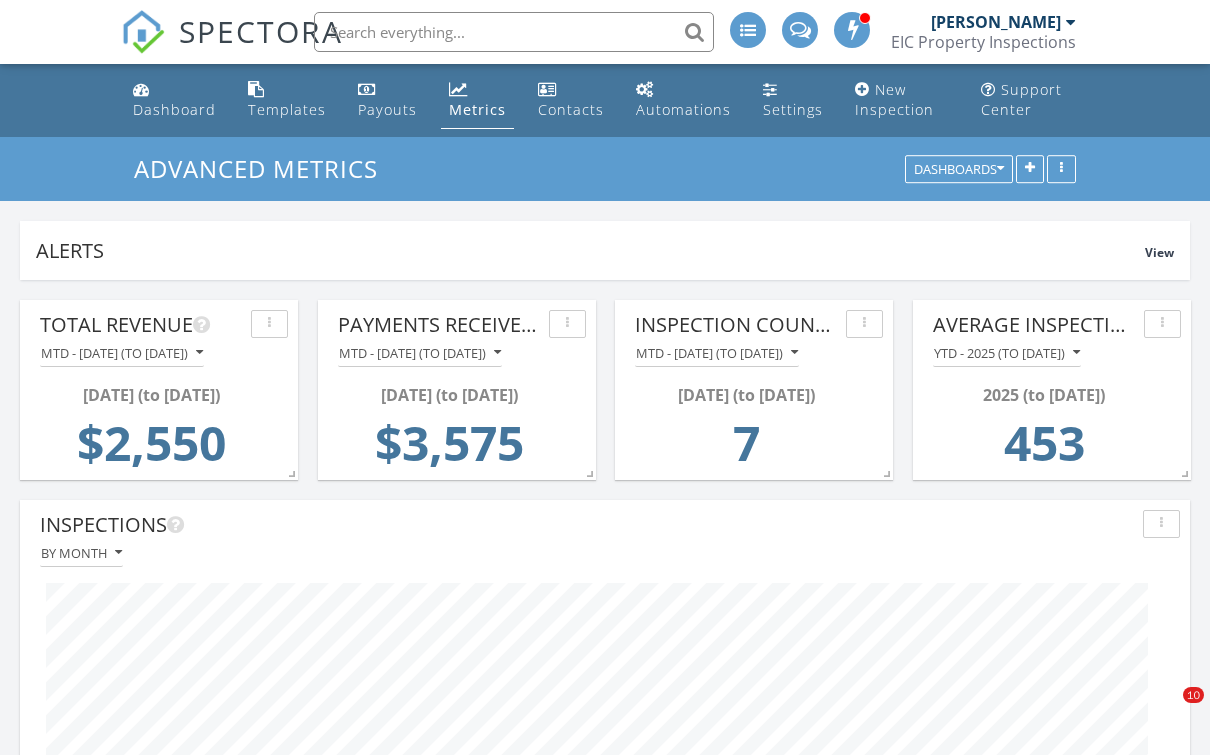scroll, scrollTop: 1761, scrollLeft: 0, axis: vertical 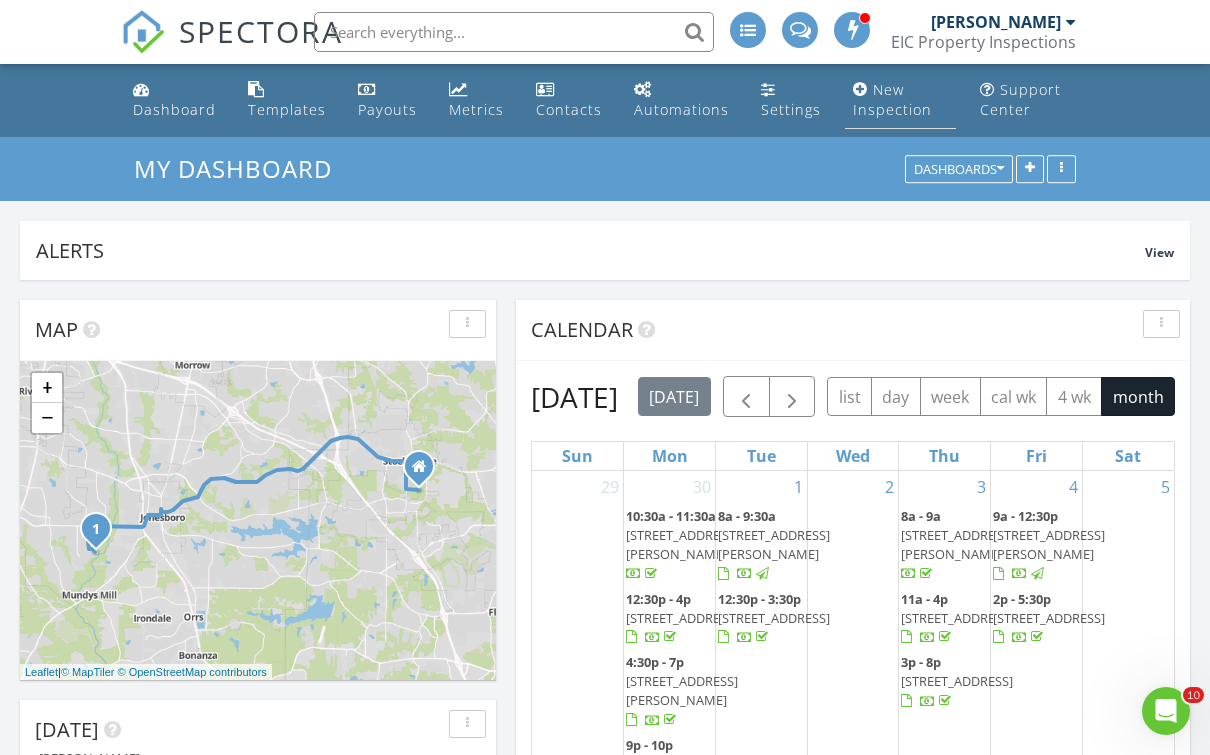 click on "New Inspection" at bounding box center [892, 99] 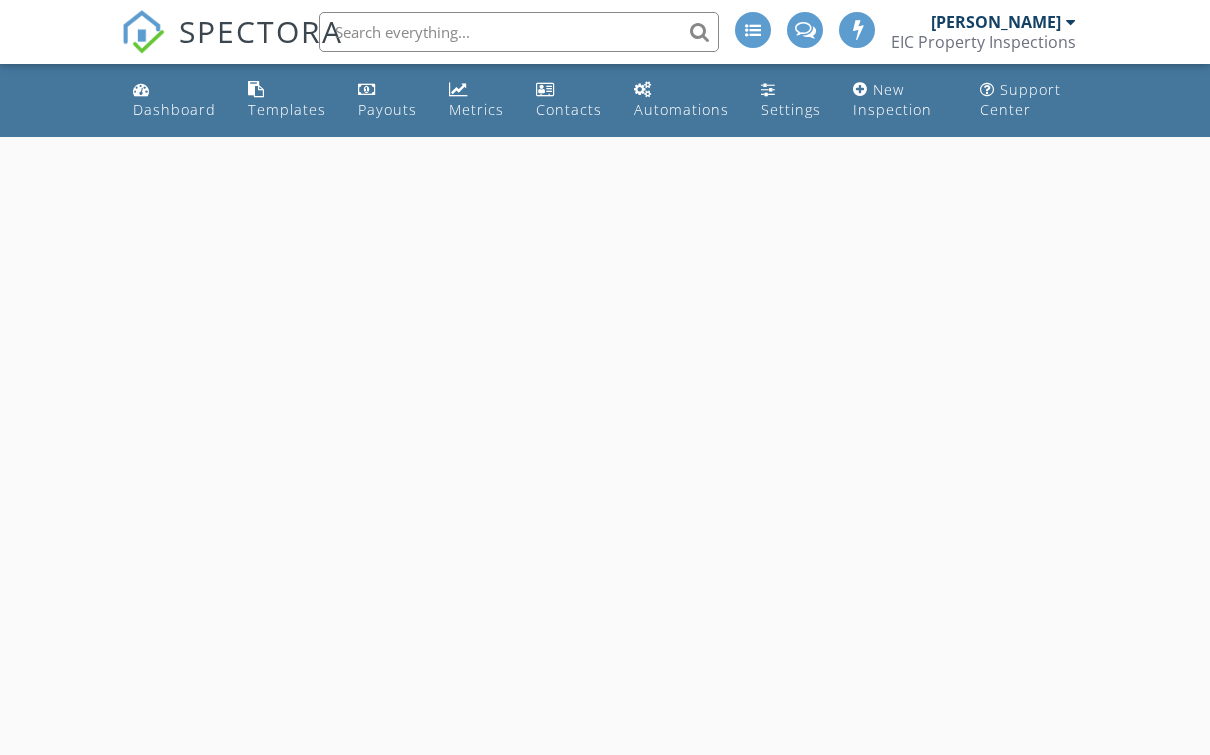 scroll, scrollTop: 0, scrollLeft: 0, axis: both 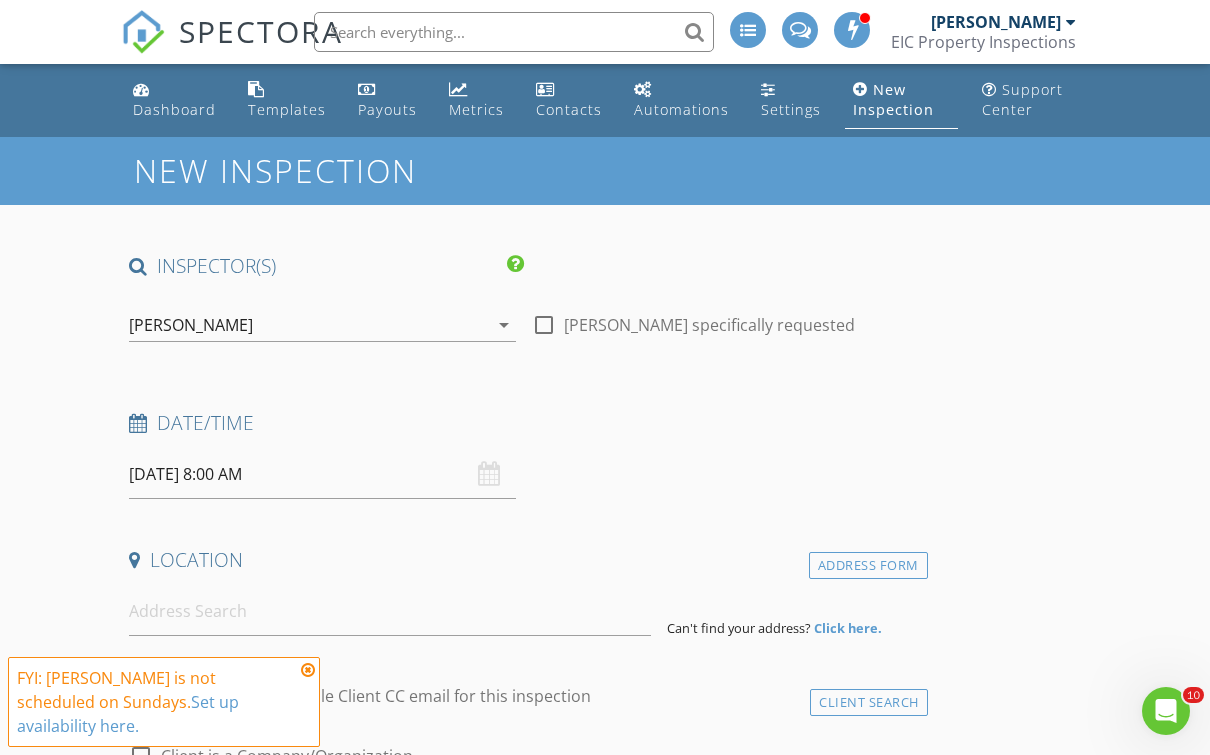 click on "07/13/2025 8:00 AM" at bounding box center [322, 474] 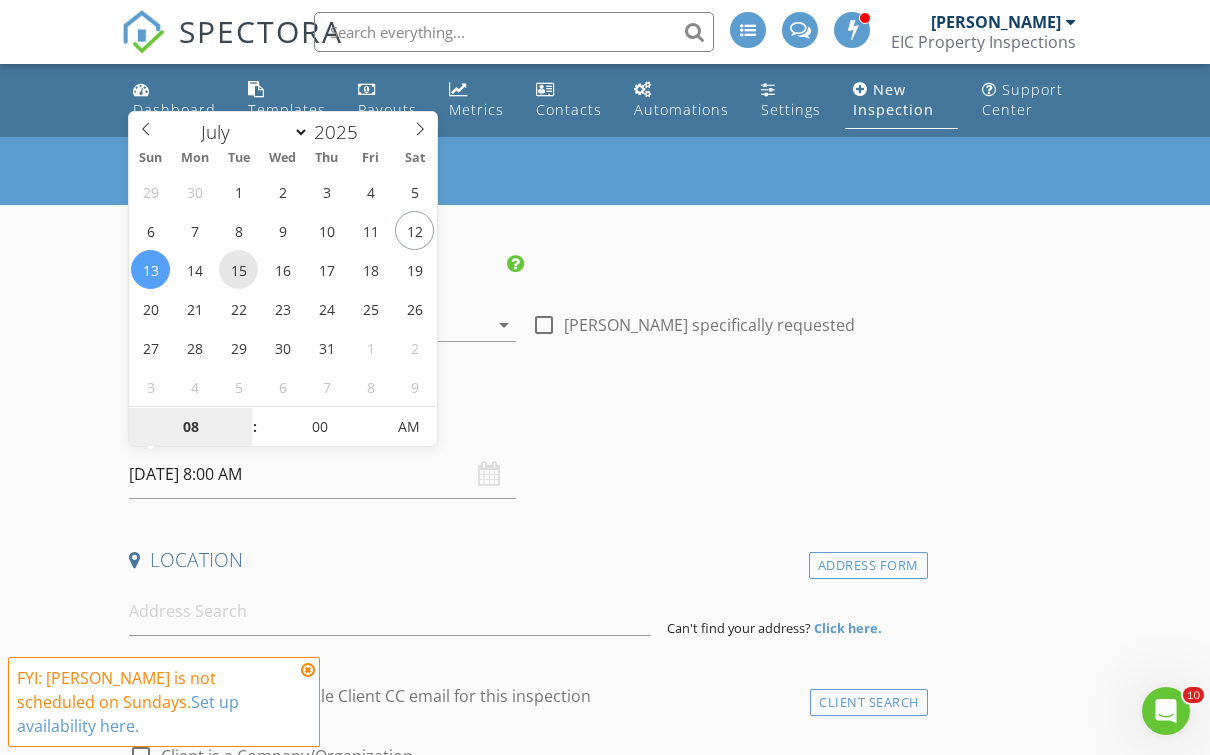 type on "07/15/2025 8:00 AM" 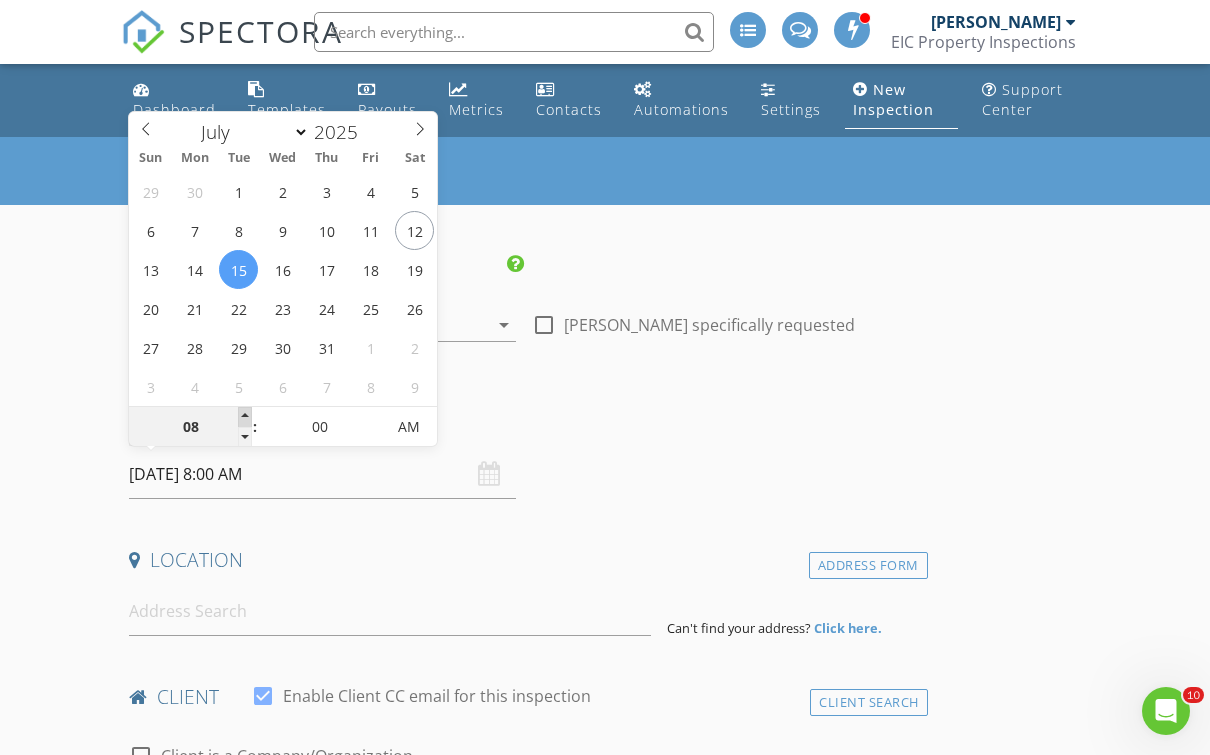 type on "09" 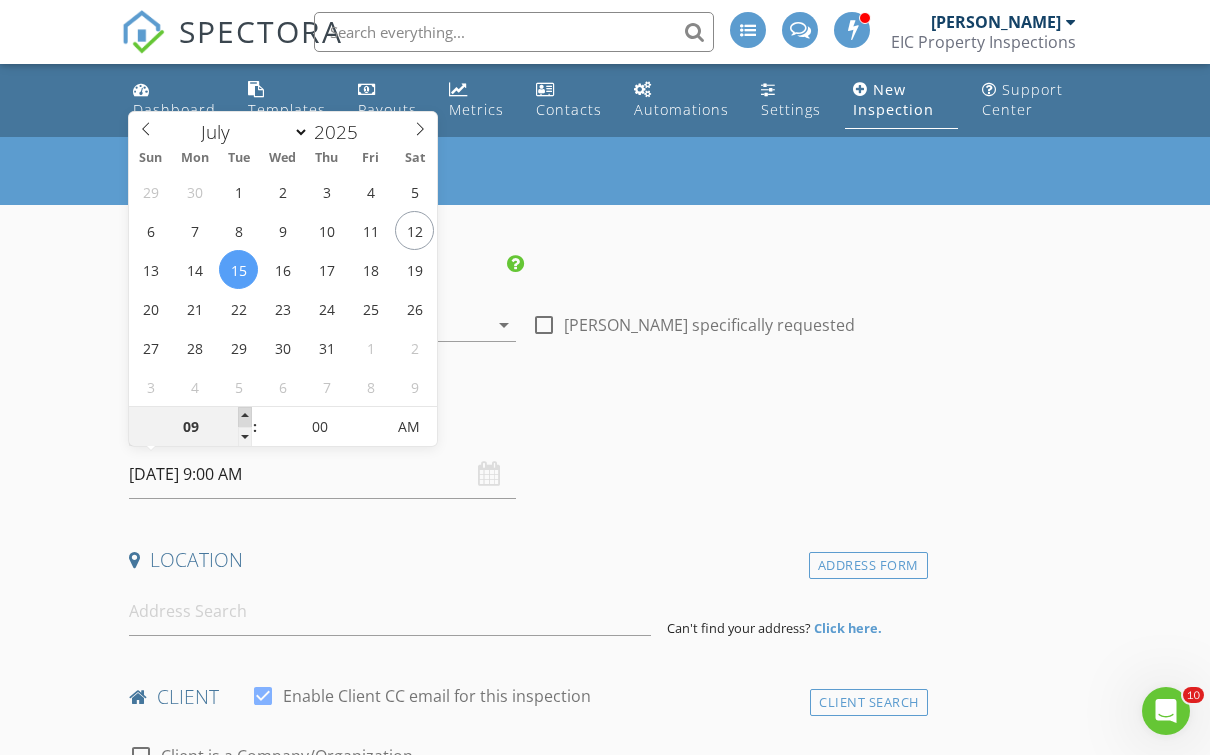 click at bounding box center [245, 417] 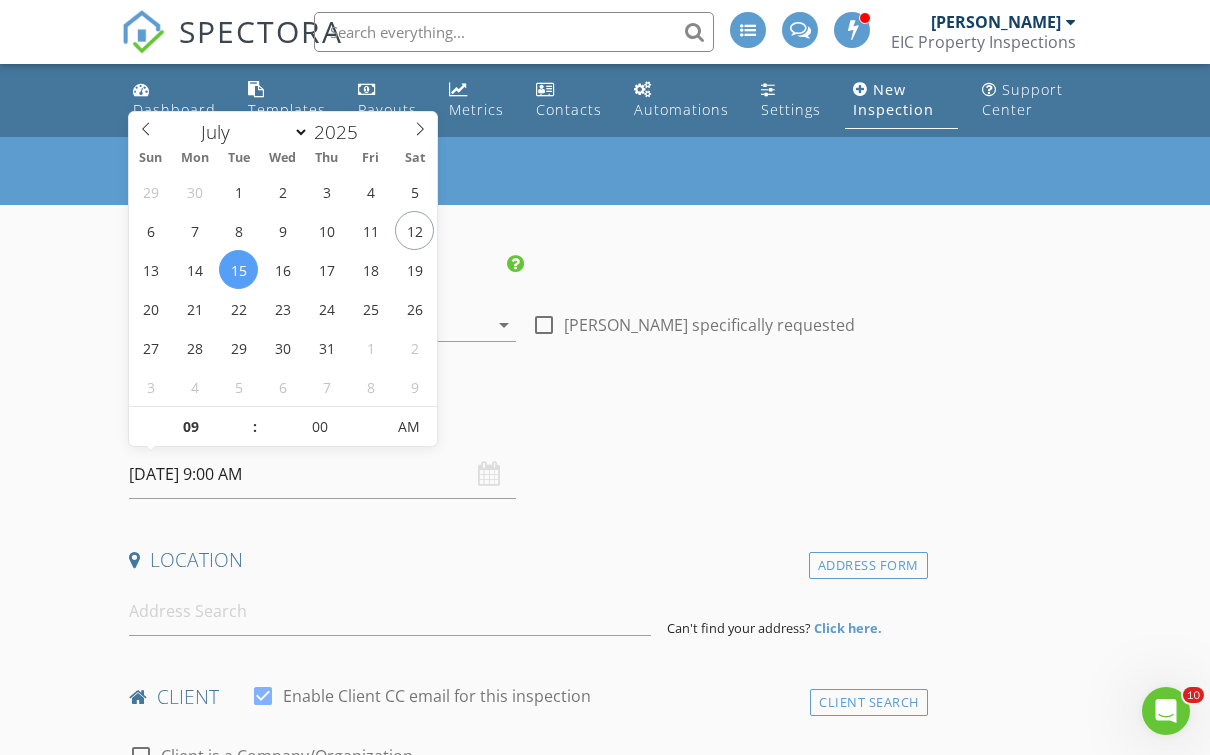 click on "INSPECTOR(S)
check_box   Edgar Castillo   PRIMARY   Edgar Castillo arrow_drop_down   check_box_outline_blank Edgar Castillo specifically requested
Date/Time
07/15/2025 9:00 AM
Location
Address Form       Can't find your address?   Click here.
client
check_box Enable Client CC email for this inspection   Client Search     check_box_outline_blank Client is a Company/Organization     First Name   Last Name   Email   CC Email   Phone   Address   City   State   Zip     Tags         Notes   Private Notes
ADD ADDITIONAL client
SERVICES
check_box_outline_blank   Residential Inspection   check_box_outline_blank   Radon Inspection   check_box_outline_blank   Sewer Scope   check_box_outline_blank   Engineer’s Foundation Evaluation   check_box_outline_blank     check_box_outline_blank" at bounding box center [524, 2060] 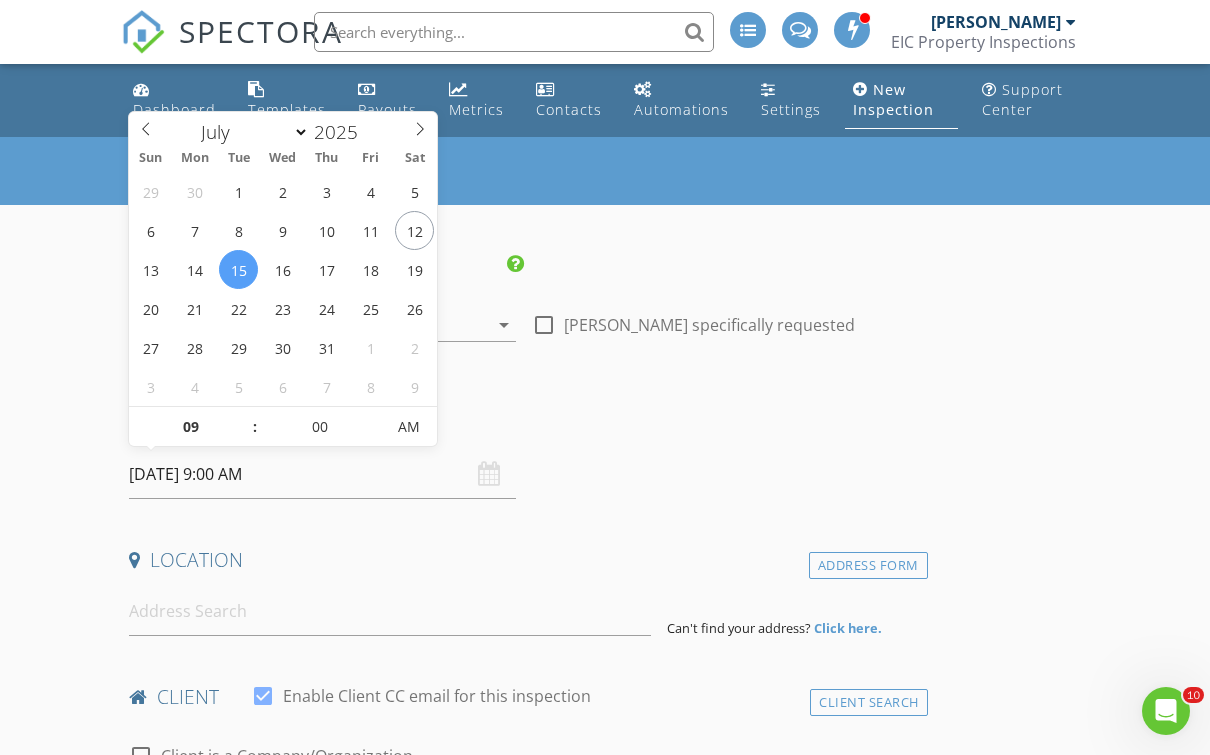 click on "Date/Time" at bounding box center [524, 423] 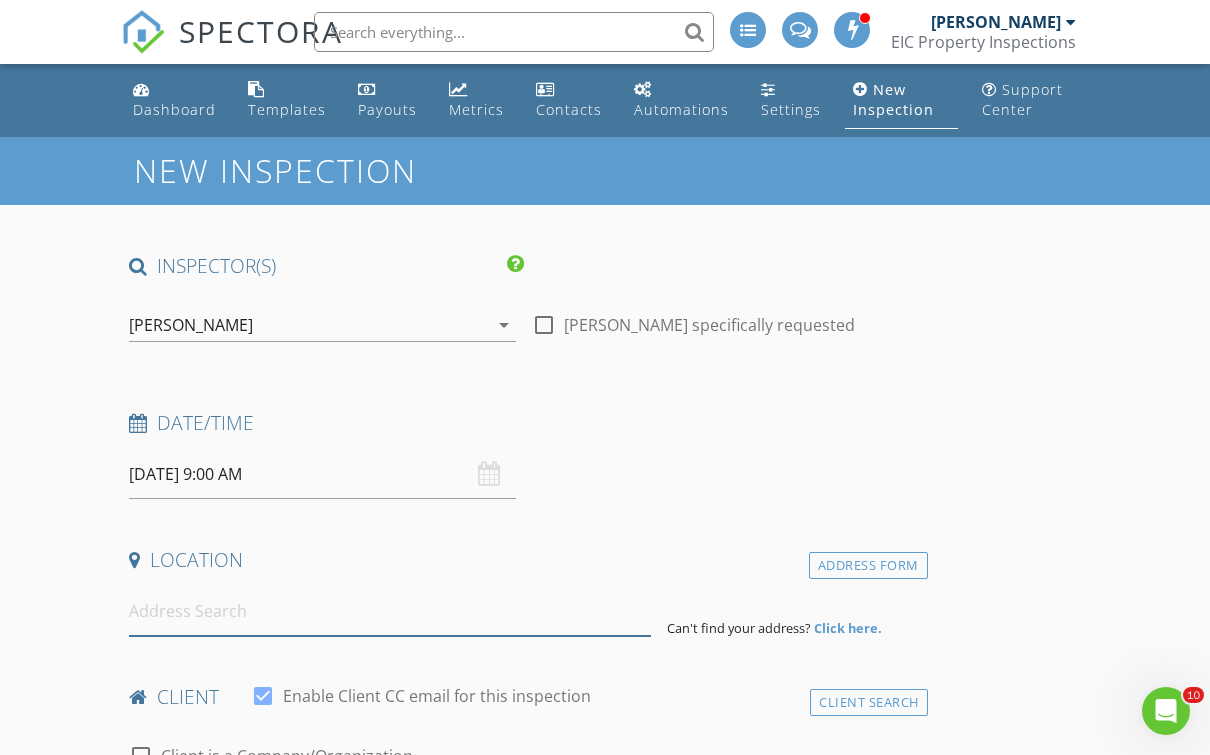 click at bounding box center [390, 611] 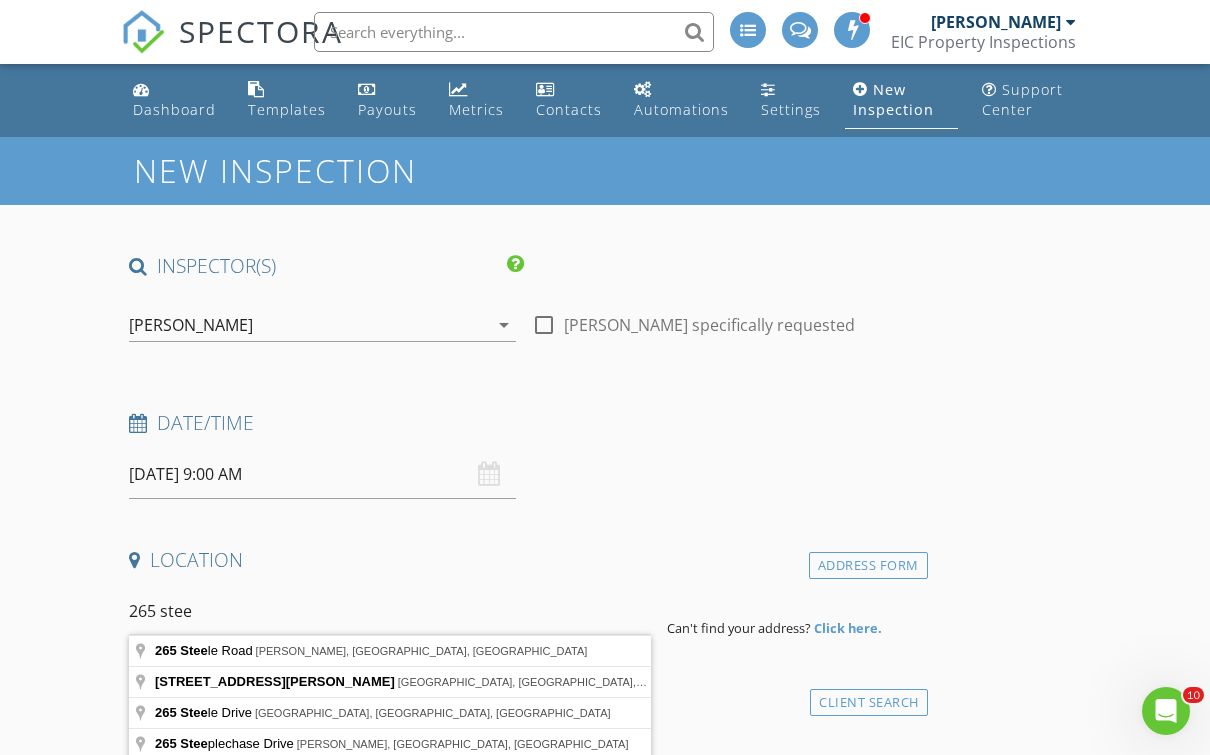 drag, startPoint x: 416, startPoint y: 592, endPoint x: 257, endPoint y: 661, distance: 173.32628 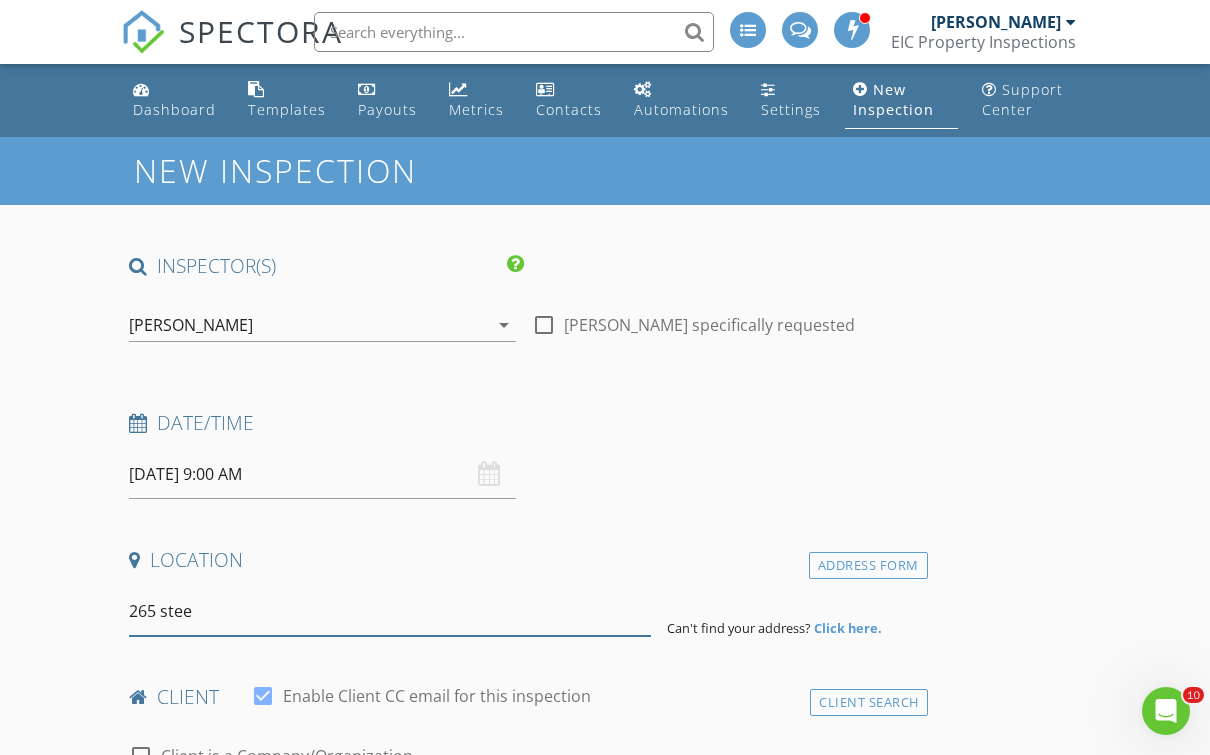 click on "265 stee" at bounding box center [390, 611] 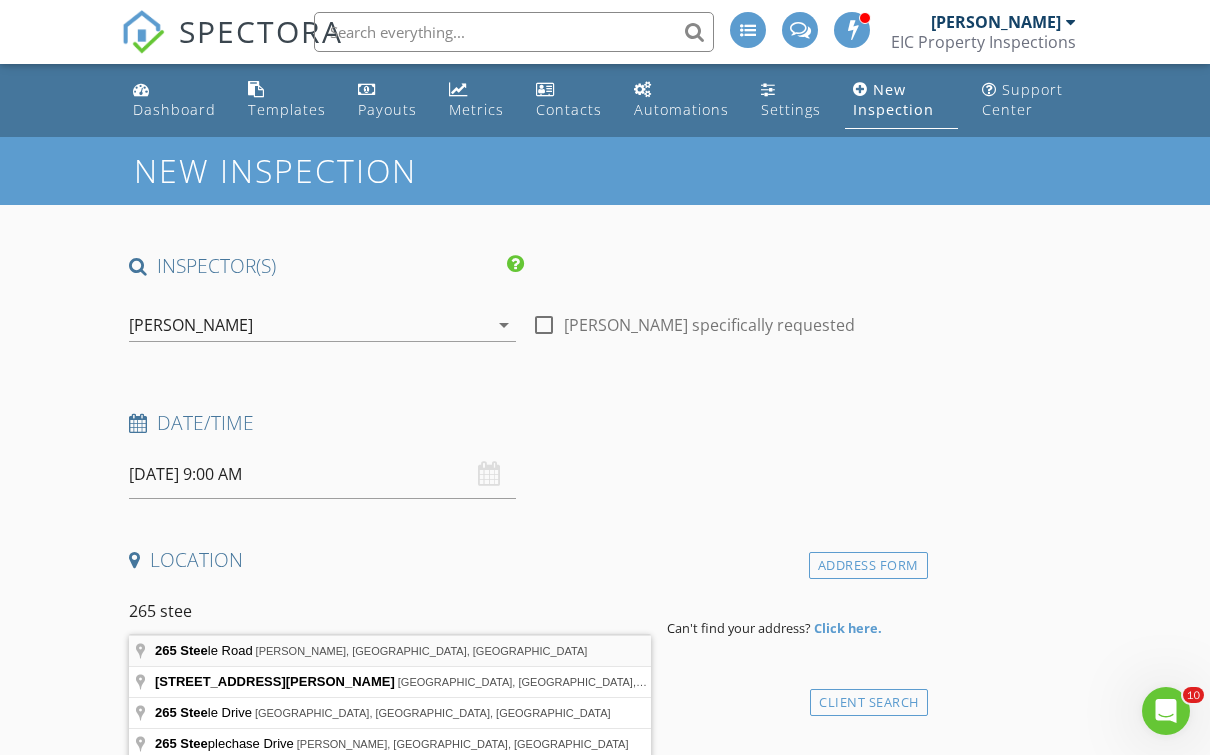 type on "265 Steele Road, Milner, GA, USA" 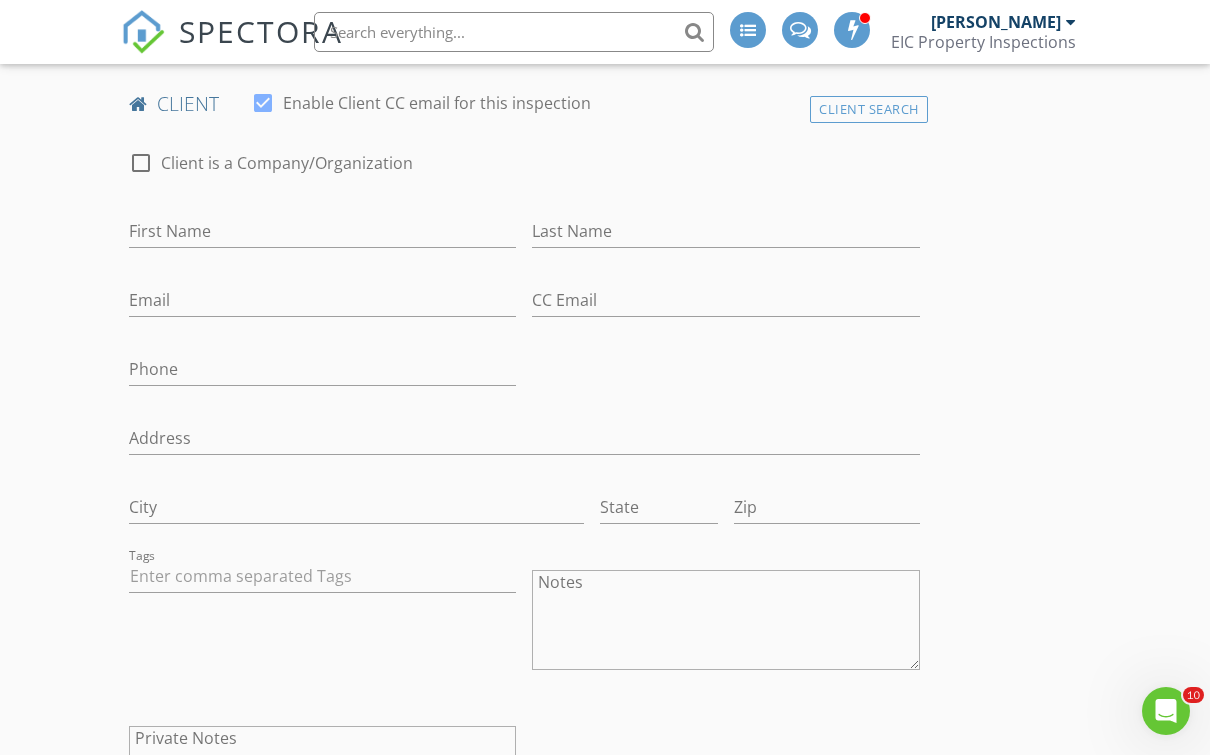 scroll, scrollTop: 994, scrollLeft: 0, axis: vertical 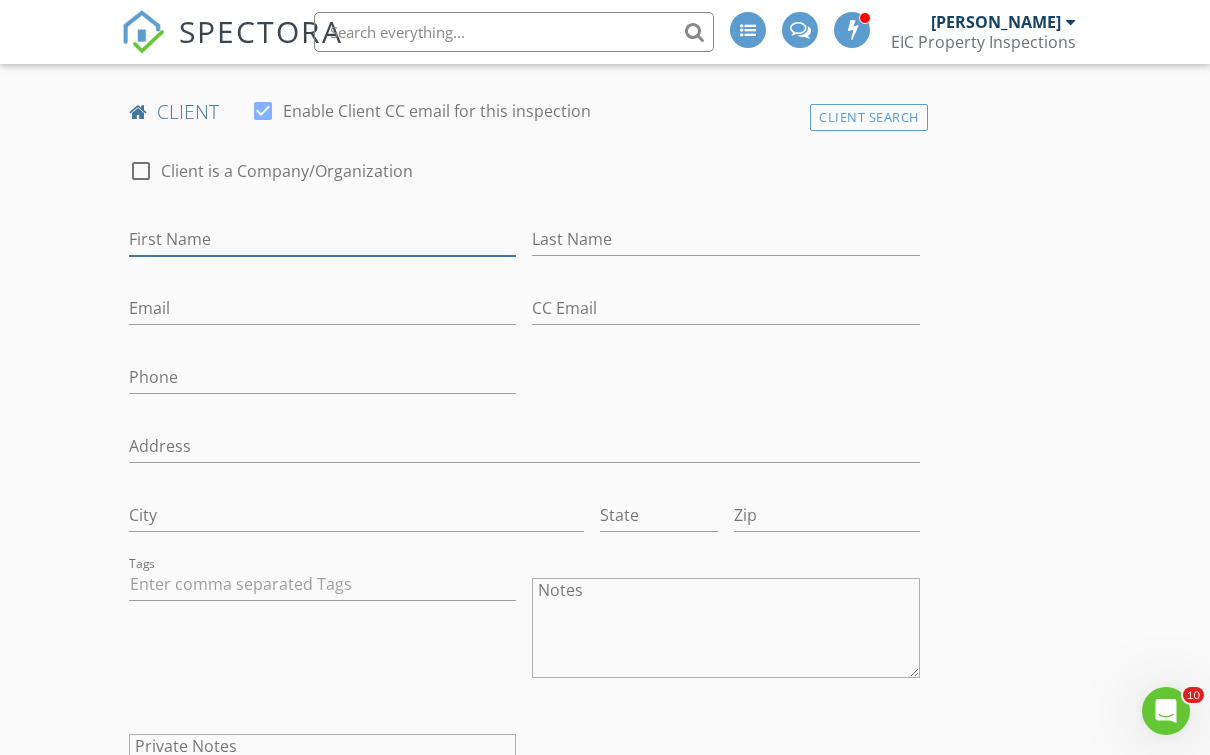 click on "First Name" at bounding box center (322, 239) 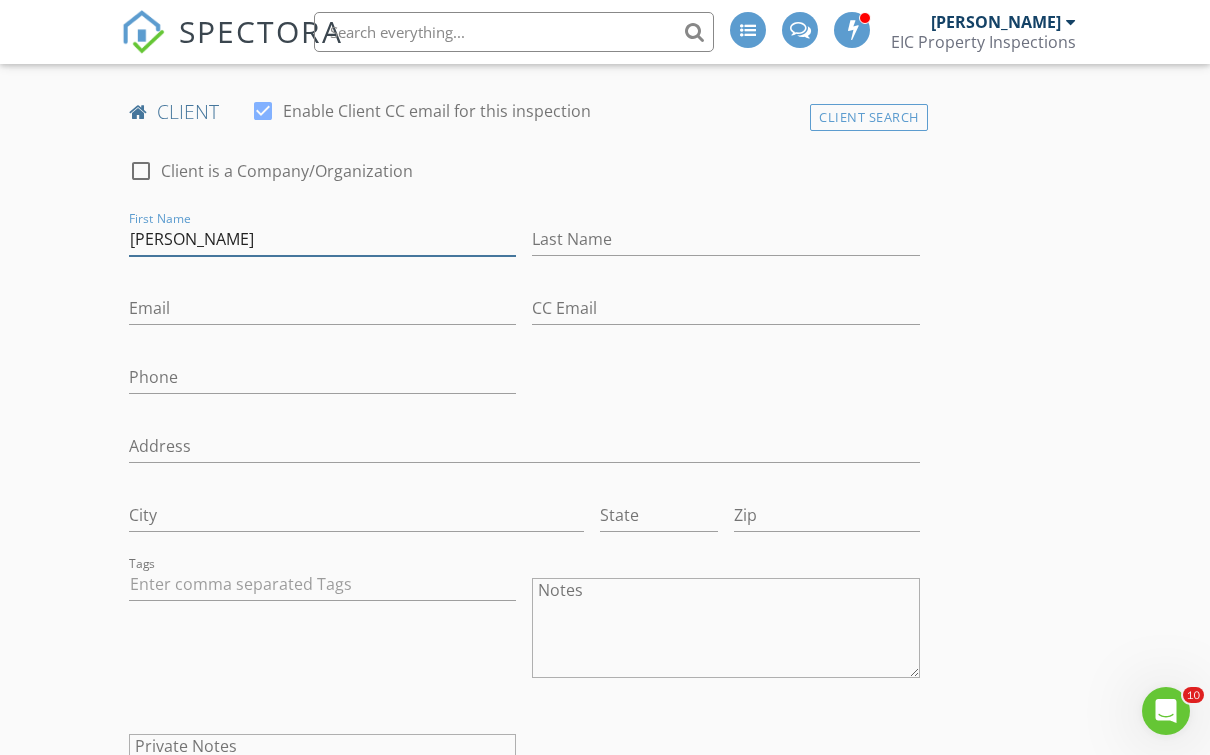 type on "Leidy" 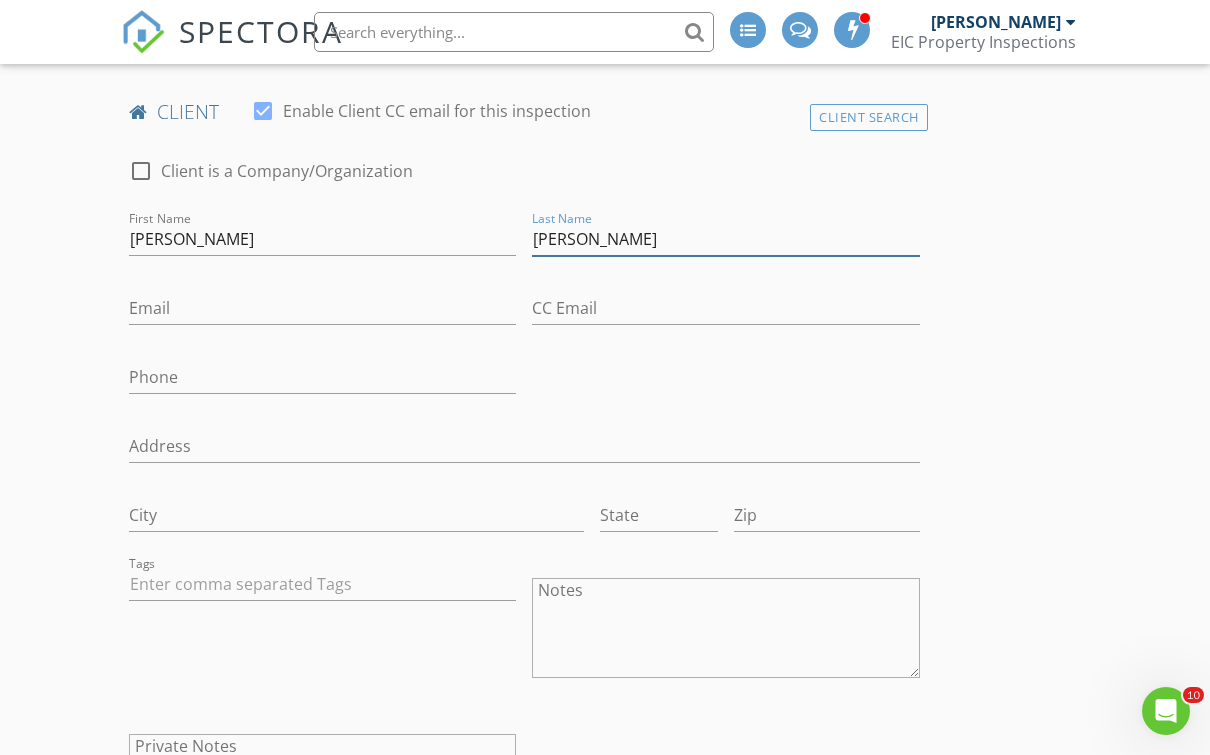type on "Munoz" 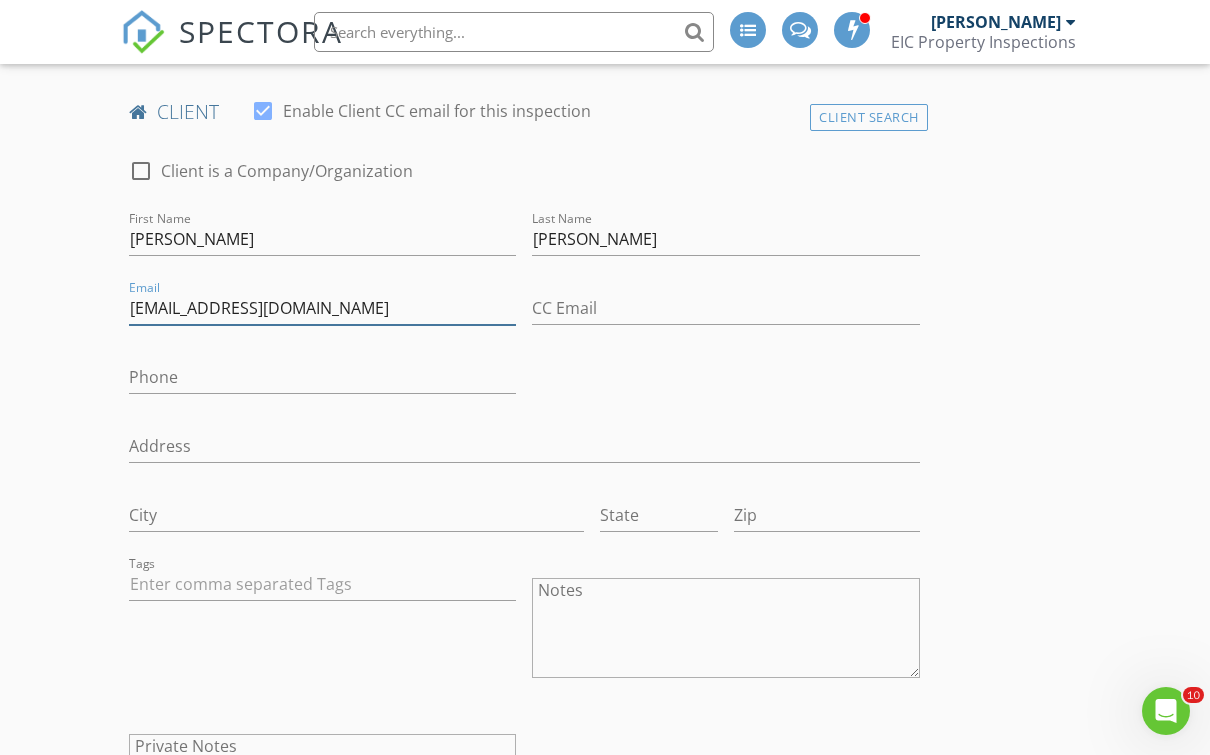 type on "leidy21paty@yahoo.com" 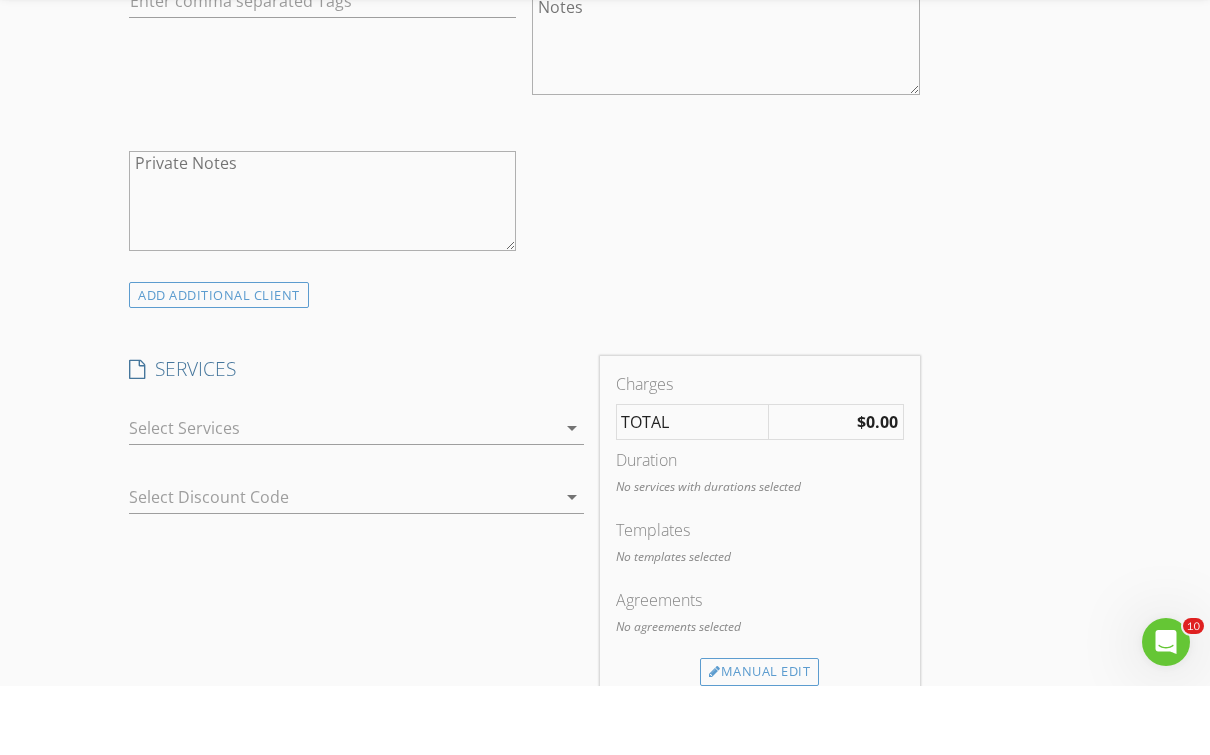 scroll, scrollTop: 1522, scrollLeft: 0, axis: vertical 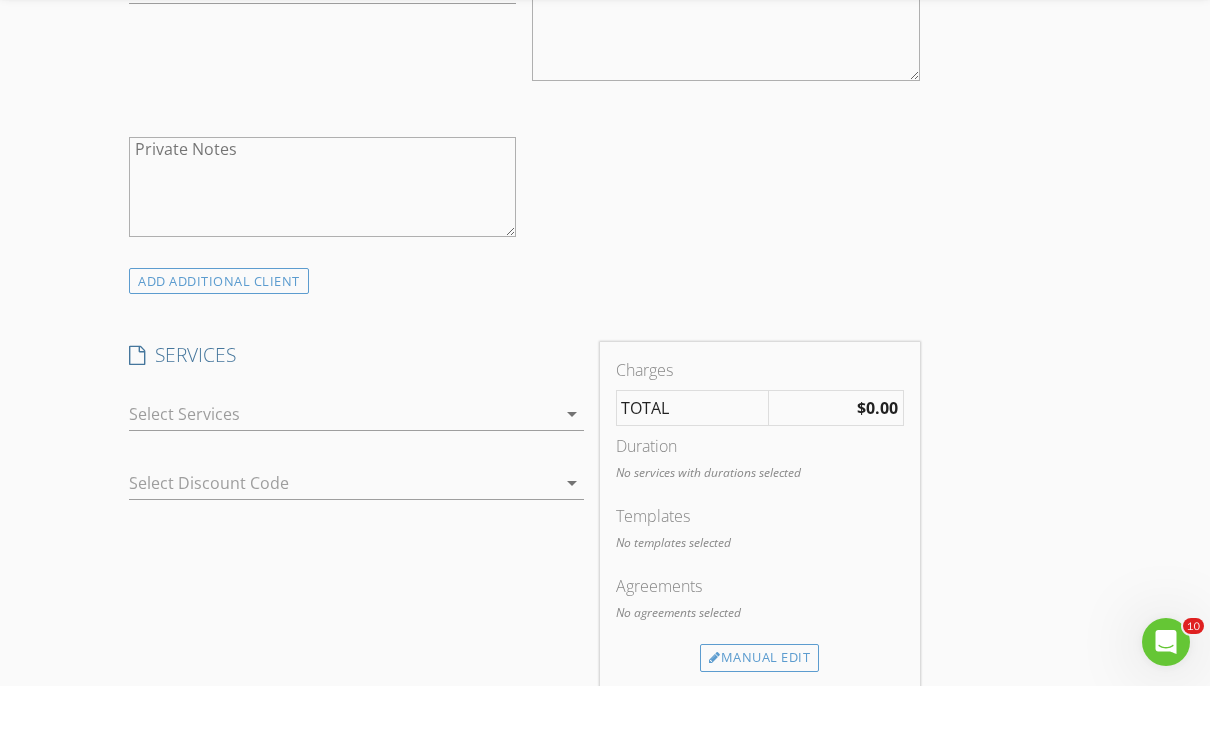type on "908-267-8191" 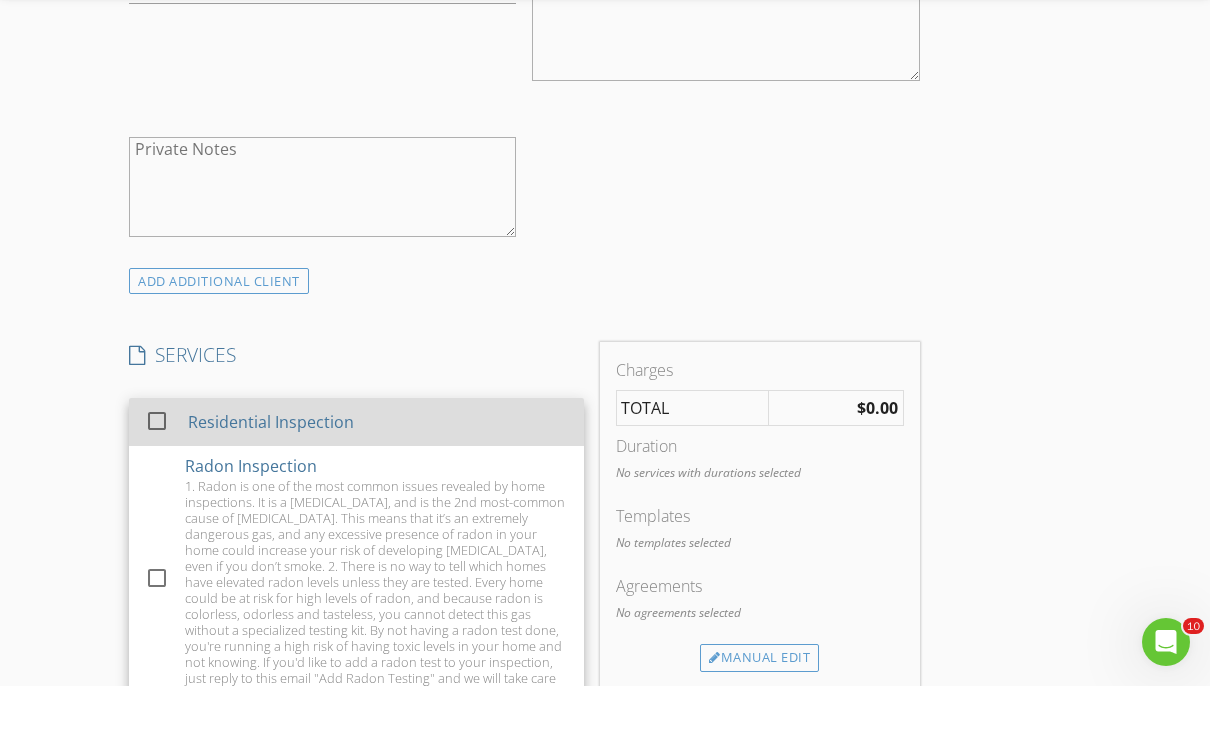 scroll, scrollTop: 1591, scrollLeft: 0, axis: vertical 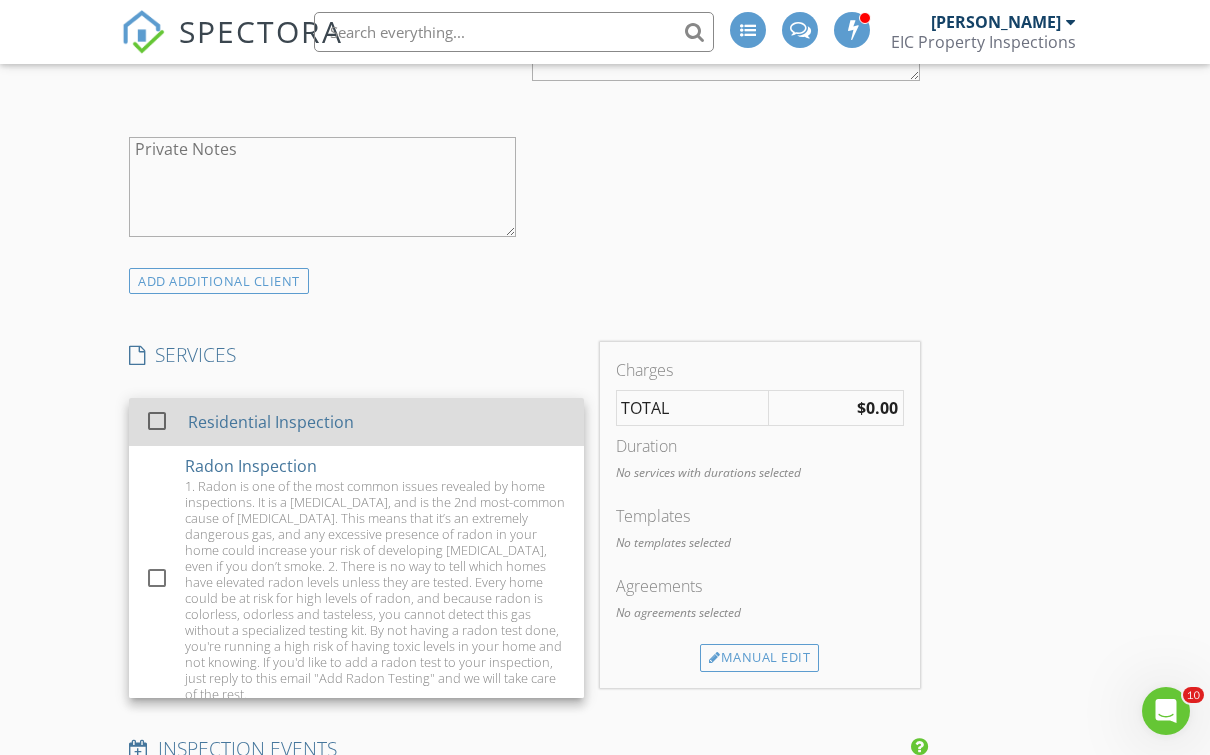 click at bounding box center [157, 421] 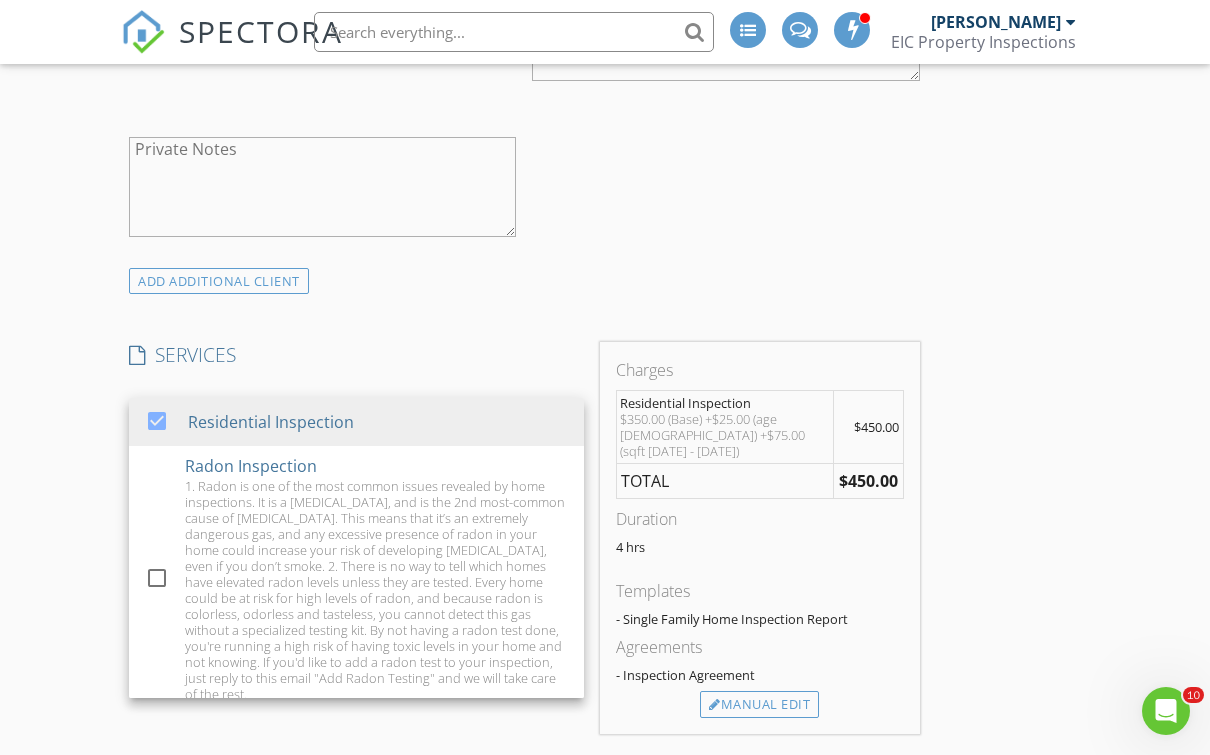 click on "check_box_outline_blank Client is a Company/Organization     First Name Leidy   Last Name Munoz   Email leidy21paty@yahoo.com   CC Email   Phone 908-267-8191   Address   City   State   Zip     Tags         Notes   Private Notes" at bounding box center (524, -96) 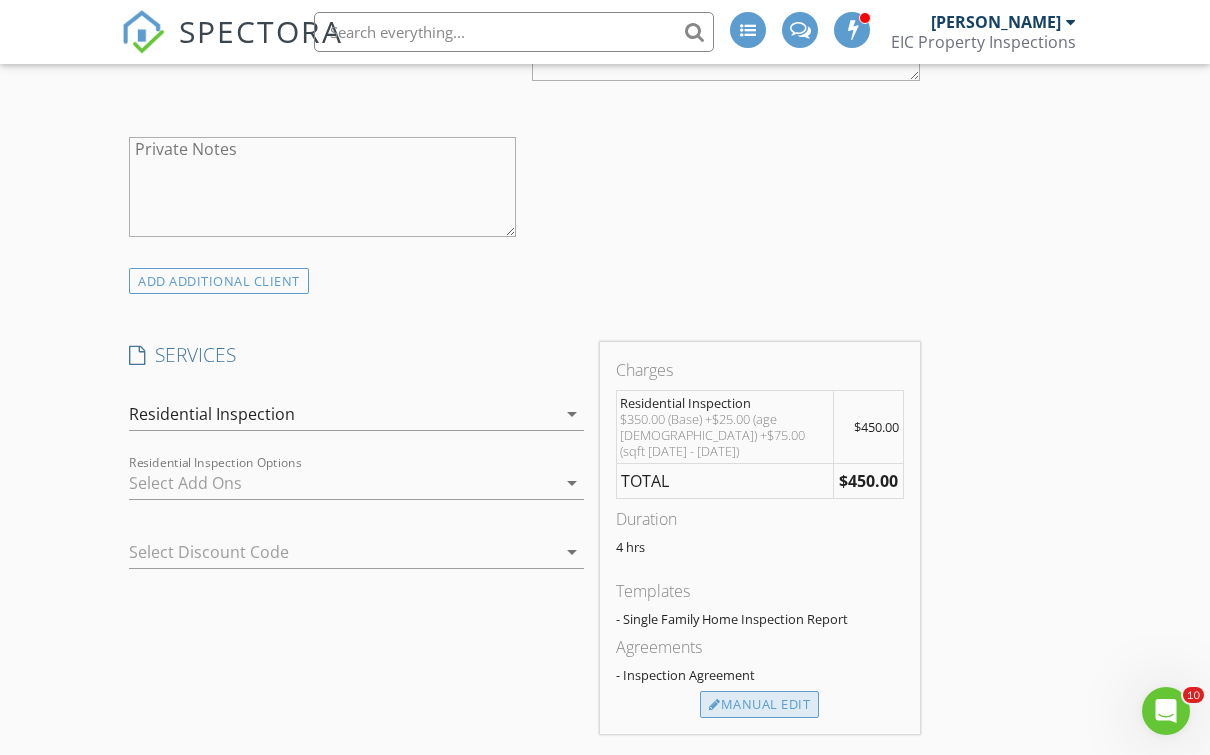 click on "Manual Edit" at bounding box center [759, 705] 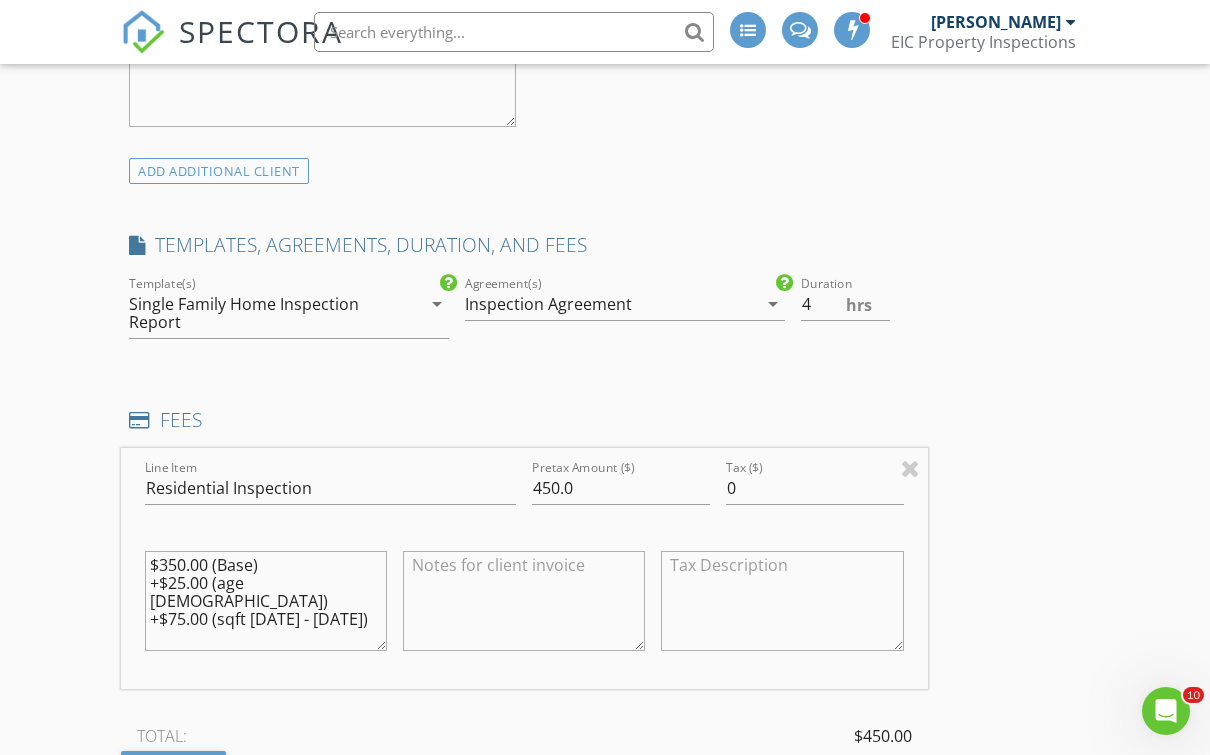 scroll, scrollTop: 1706, scrollLeft: 0, axis: vertical 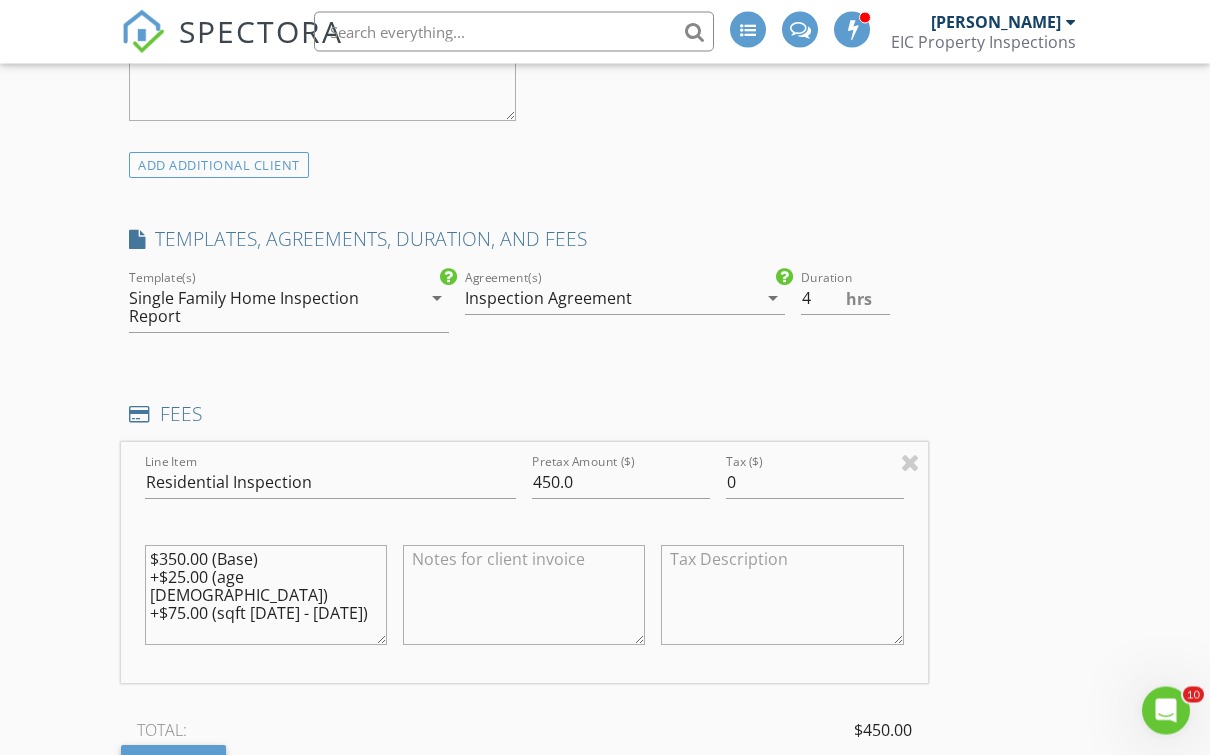 click on "$350.00 (Base)
+$25.00 (age 1 - 25)
+$75.00 (sqft 1500 - 2000)" at bounding box center [266, 596] 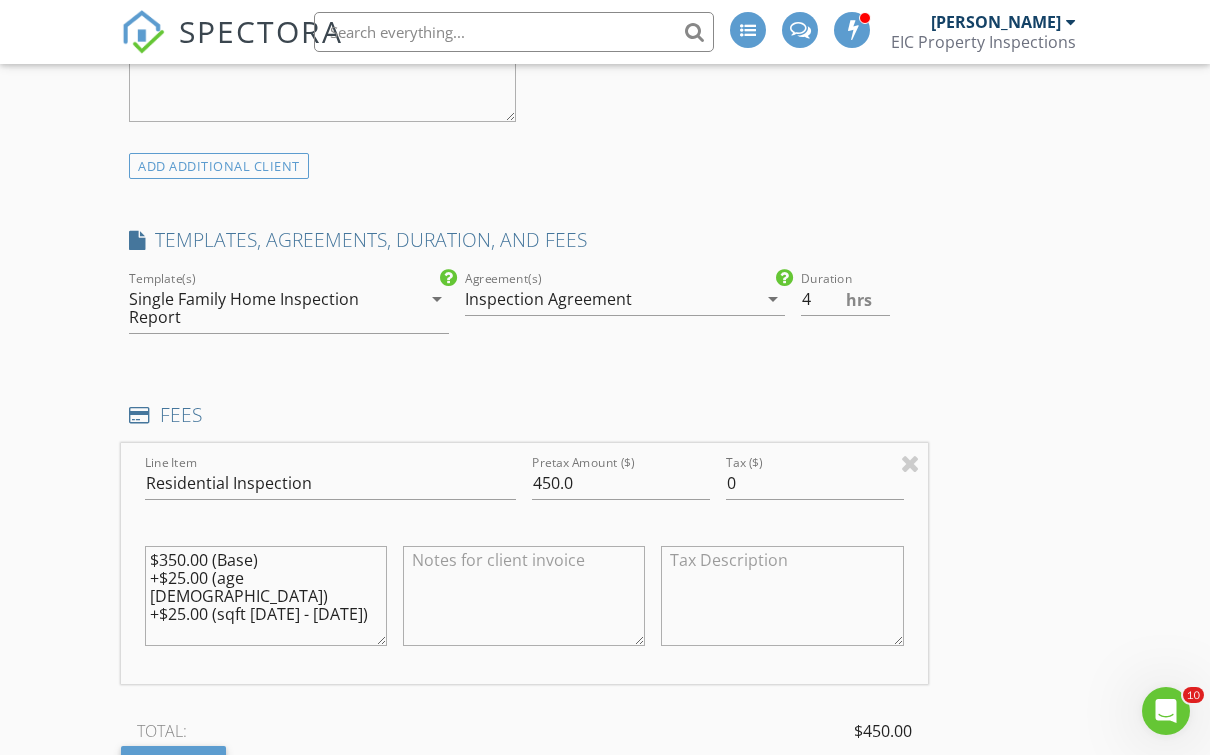 type on "$350.00 (Base)
+$25.00 (age 1 - 25)
+$25.00 (sqft 1500 - 2000)" 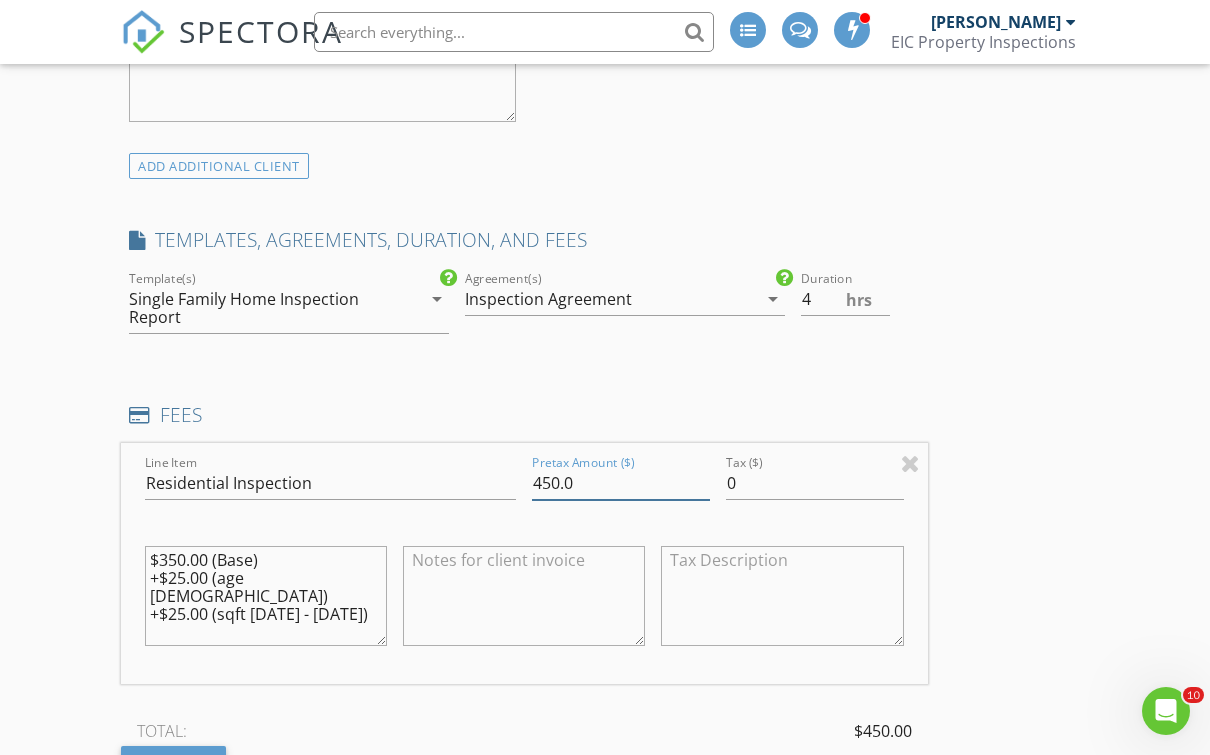 click on "450.0" at bounding box center (621, 483) 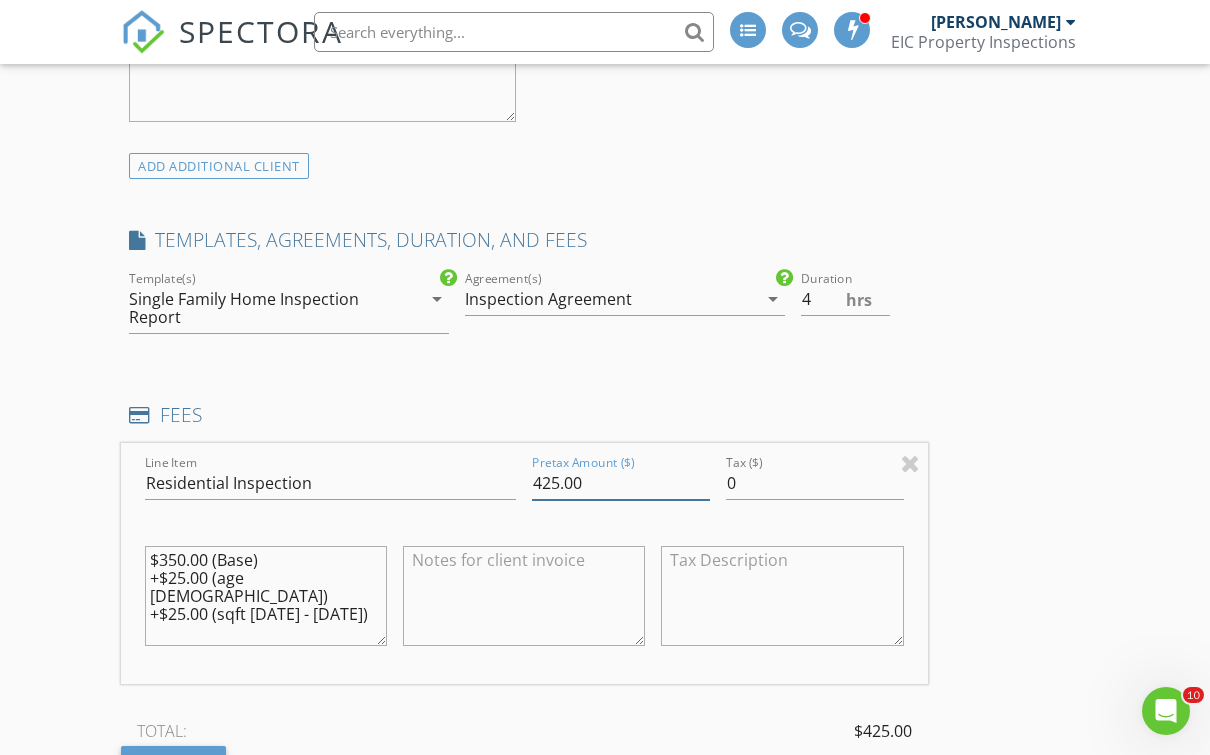type on "425.00" 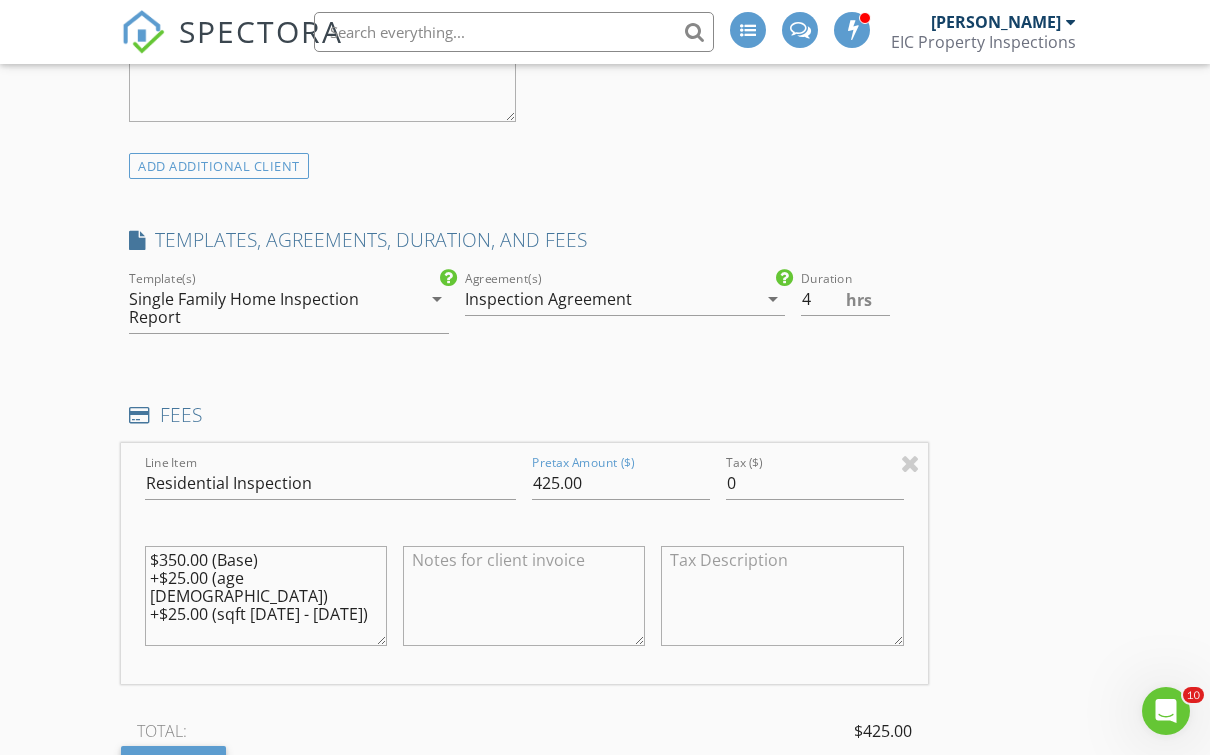 click on "INSPECTOR(S)
check_box   Edgar Castillo   PRIMARY   Edgar Castillo arrow_drop_down   check_box_outline_blank Edgar Castillo specifically requested
Date/Time
07/15/2025 9:00 AM
Location
Address Search       Address 265 Steele Rd   Unit   City Milner   State GA   Zip 30257   County Lamar     Square Feet 1680   Year Built 2001   Foundation arrow_drop_down     Edgar Castillo     35.9 miles     (an hour)
client
check_box Enable Client CC email for this inspection   Client Search     check_box_outline_blank Client is a Company/Organization     First Name Leidy   Last Name Munoz   Email leidy21paty@yahoo.com   CC Email   Phone 908-267-8191   Address   City   State   Zip     Tags         Notes   Private Notes
ADD ADDITIONAL client
SERVICES
check_box   Residential Inspection" at bounding box center [524, 677] 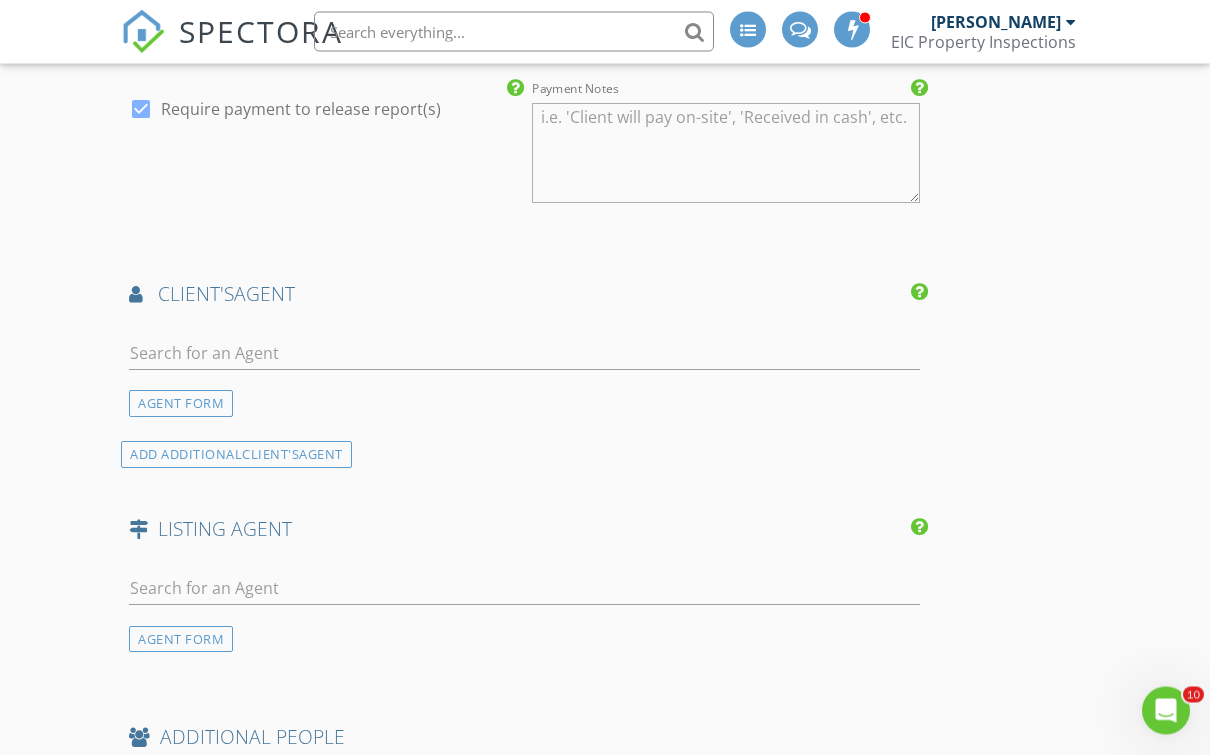 scroll, scrollTop: 2666, scrollLeft: 0, axis: vertical 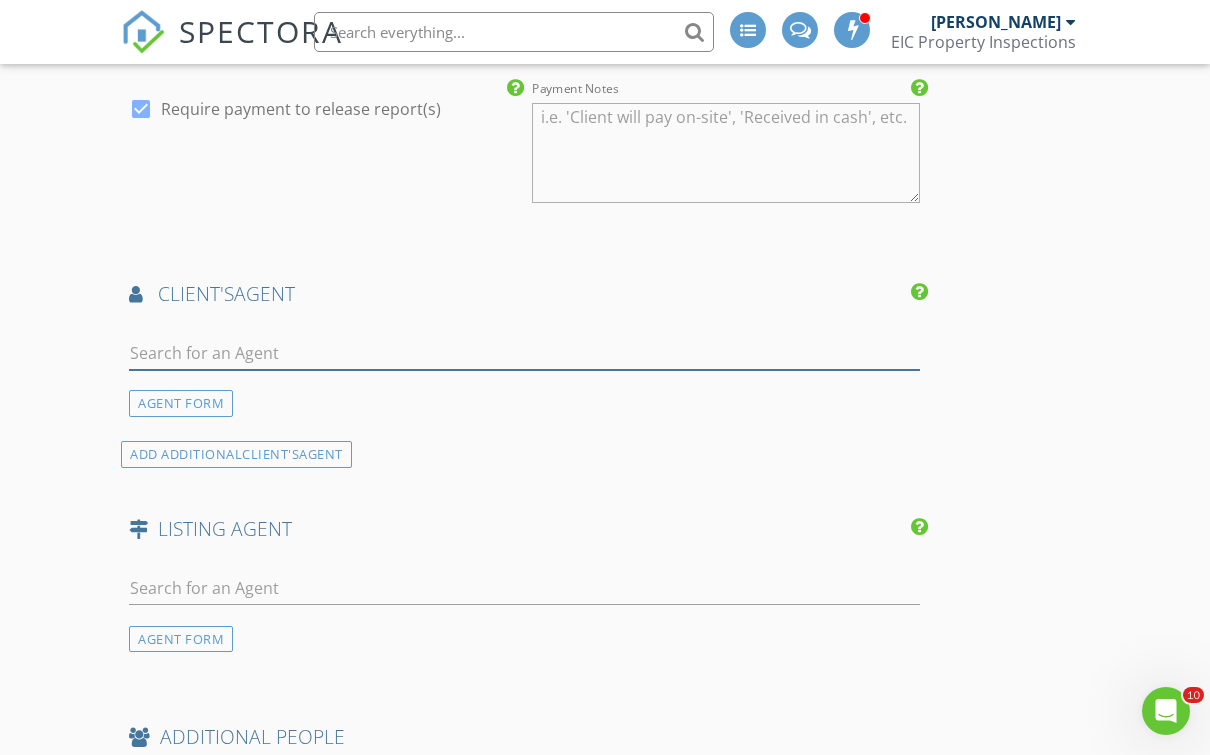 click at bounding box center (524, 353) 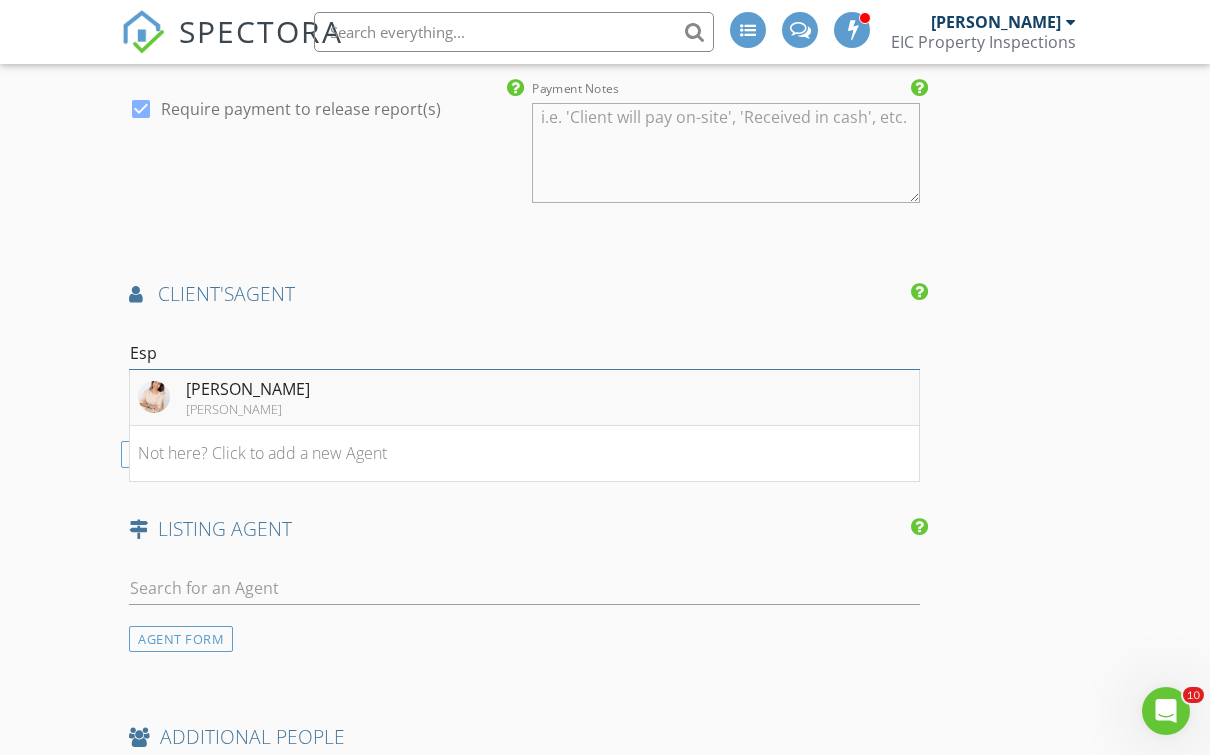 type on "Esp" 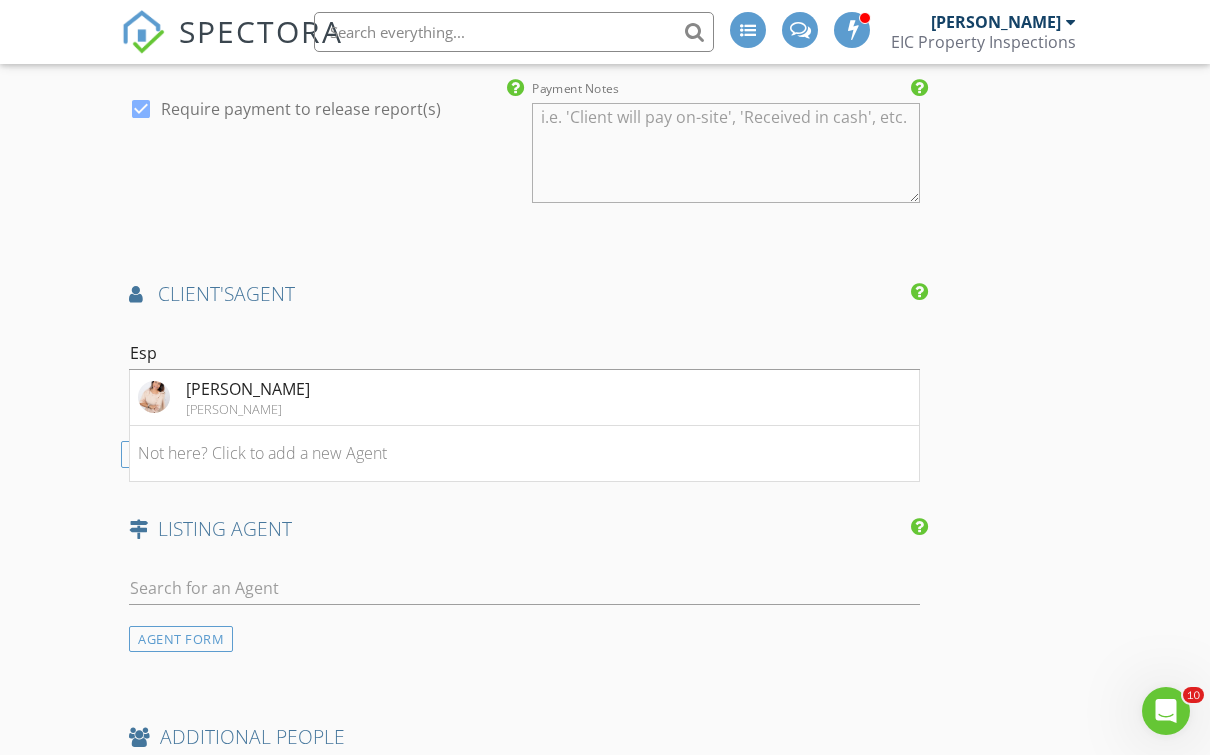 click on "Esperanza Arteaga
Keller Williams" at bounding box center (224, 397) 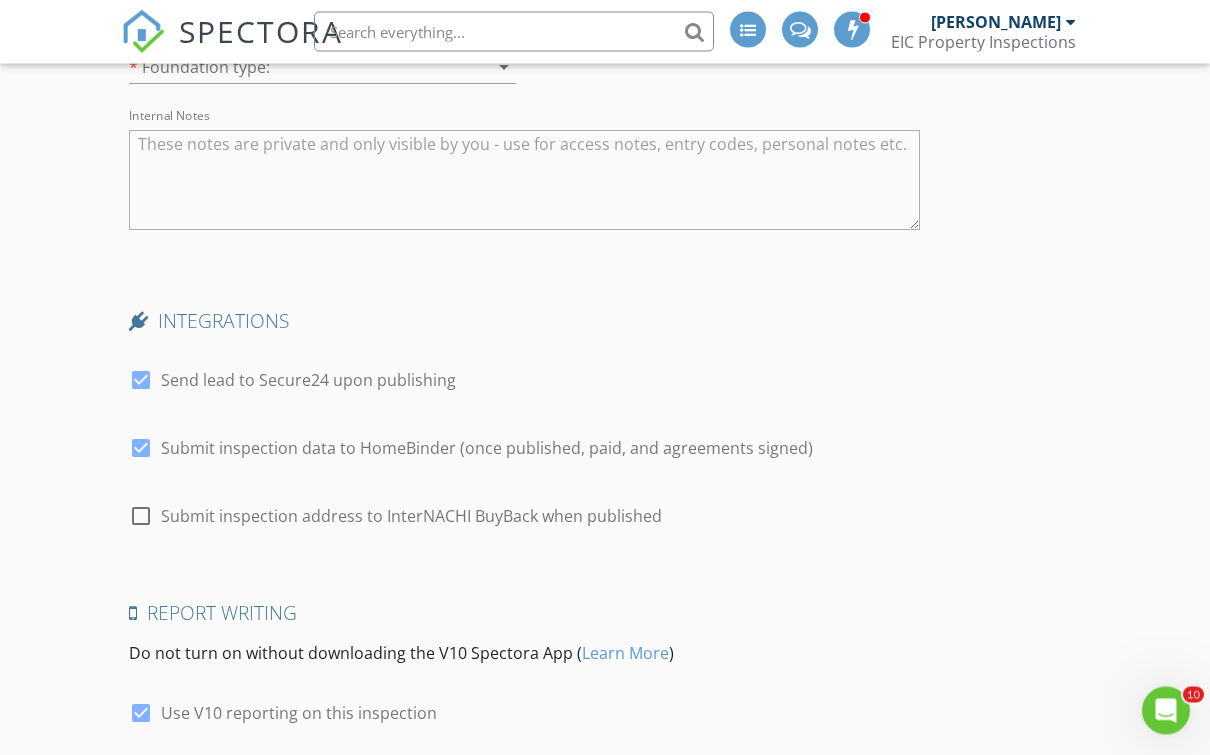 scroll, scrollTop: 4392, scrollLeft: 0, axis: vertical 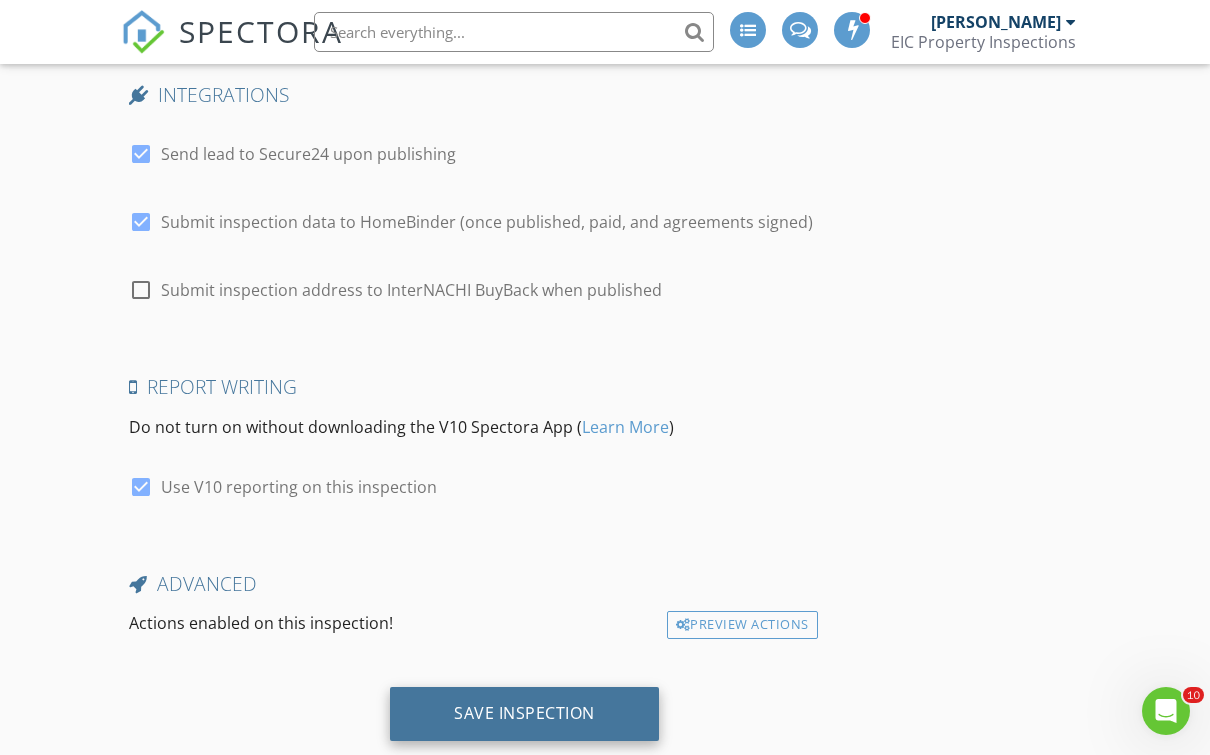 click on "Save Inspection" at bounding box center (524, 713) 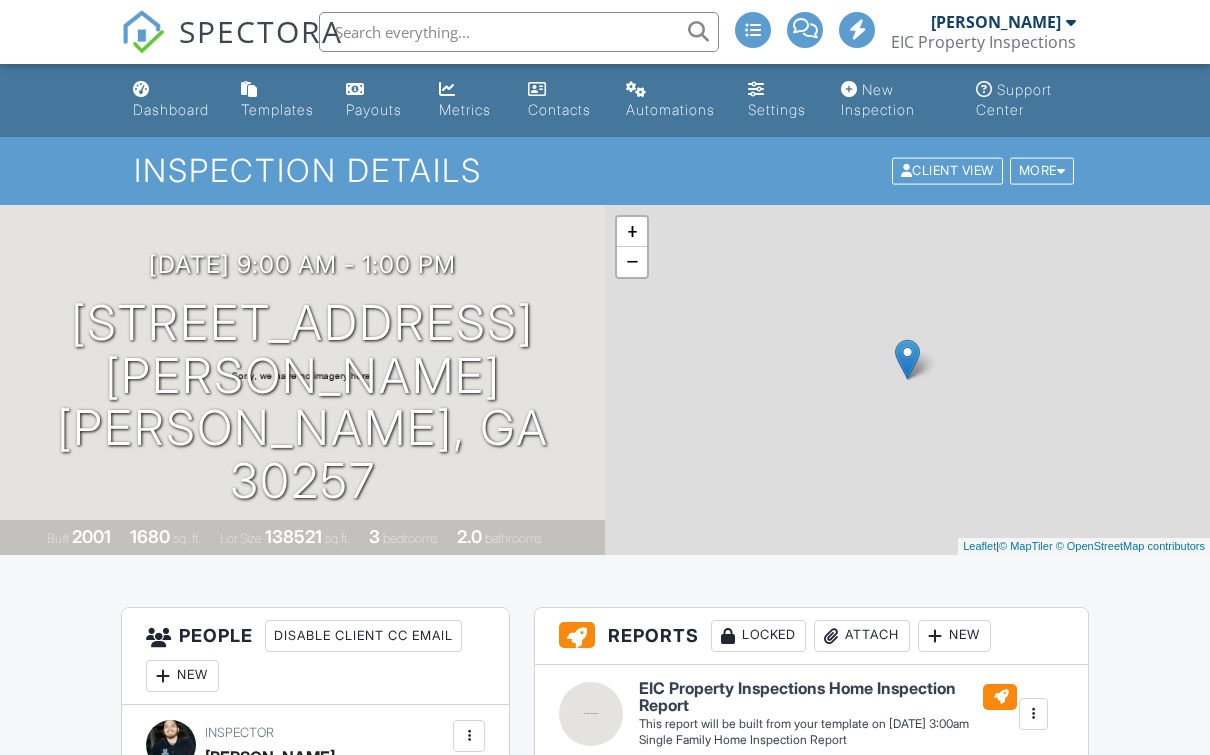 scroll, scrollTop: 0, scrollLeft: 0, axis: both 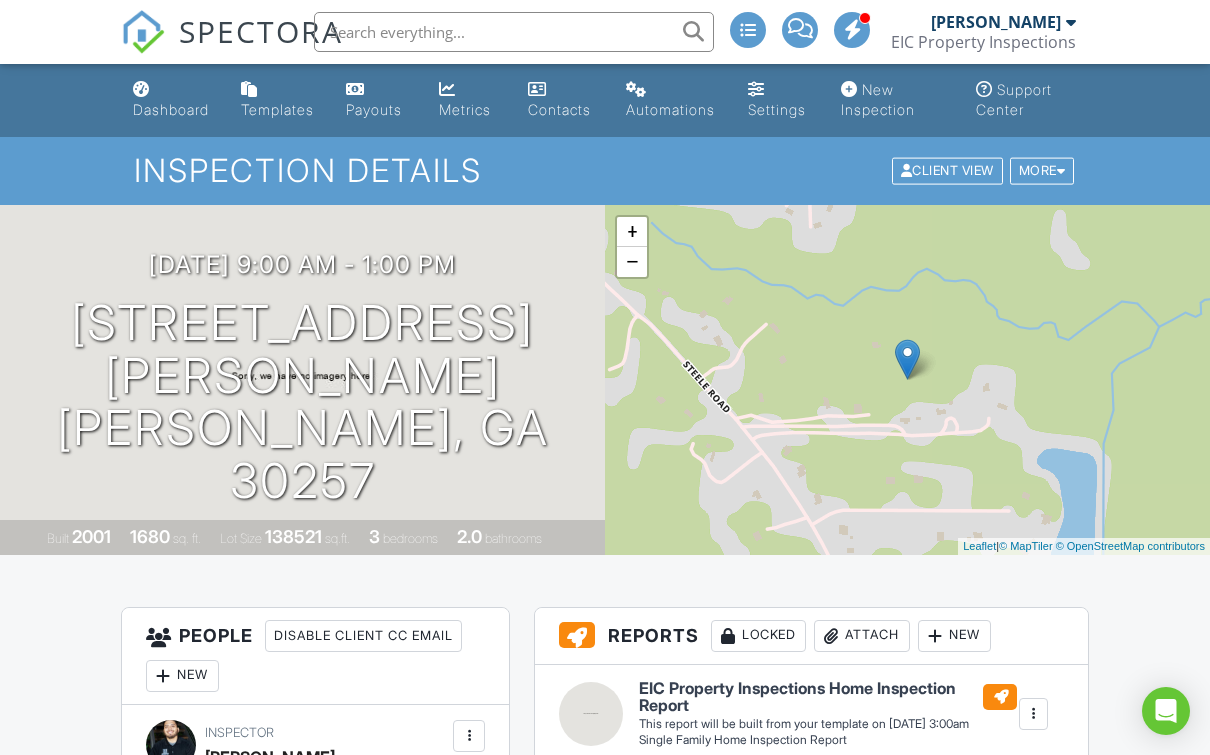 click on "Metrics" at bounding box center (467, 100) 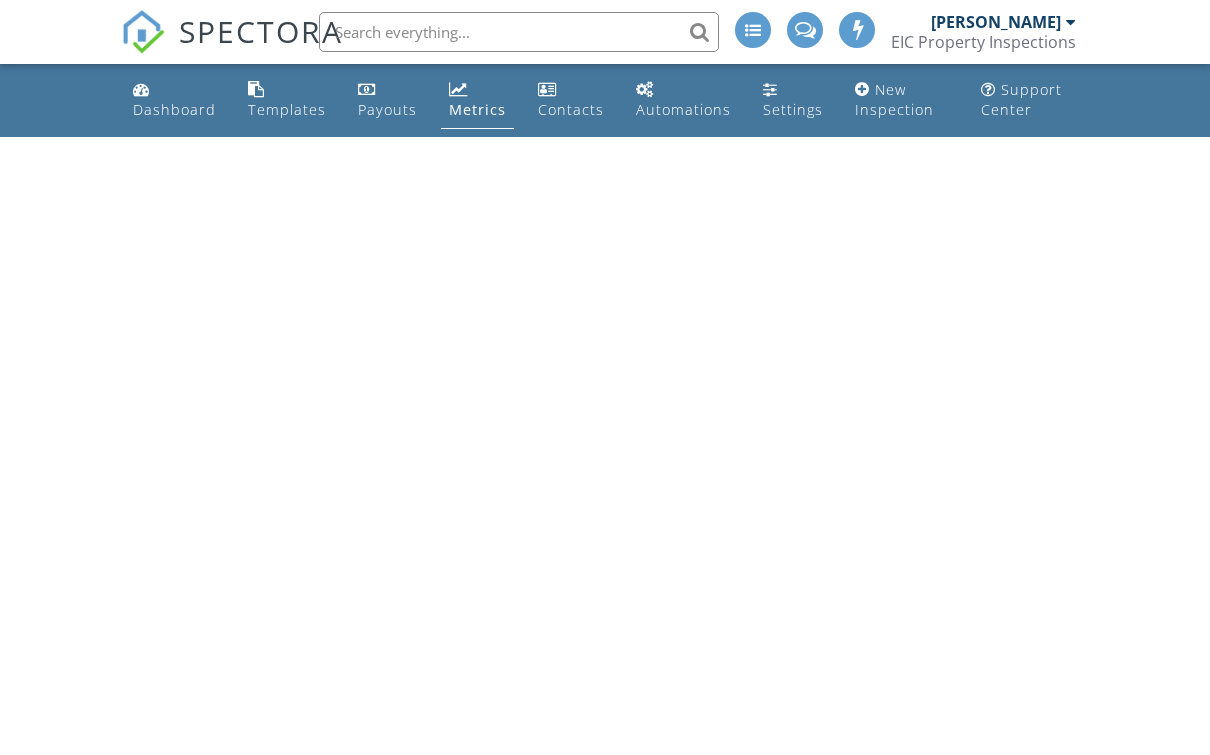 scroll, scrollTop: 0, scrollLeft: 0, axis: both 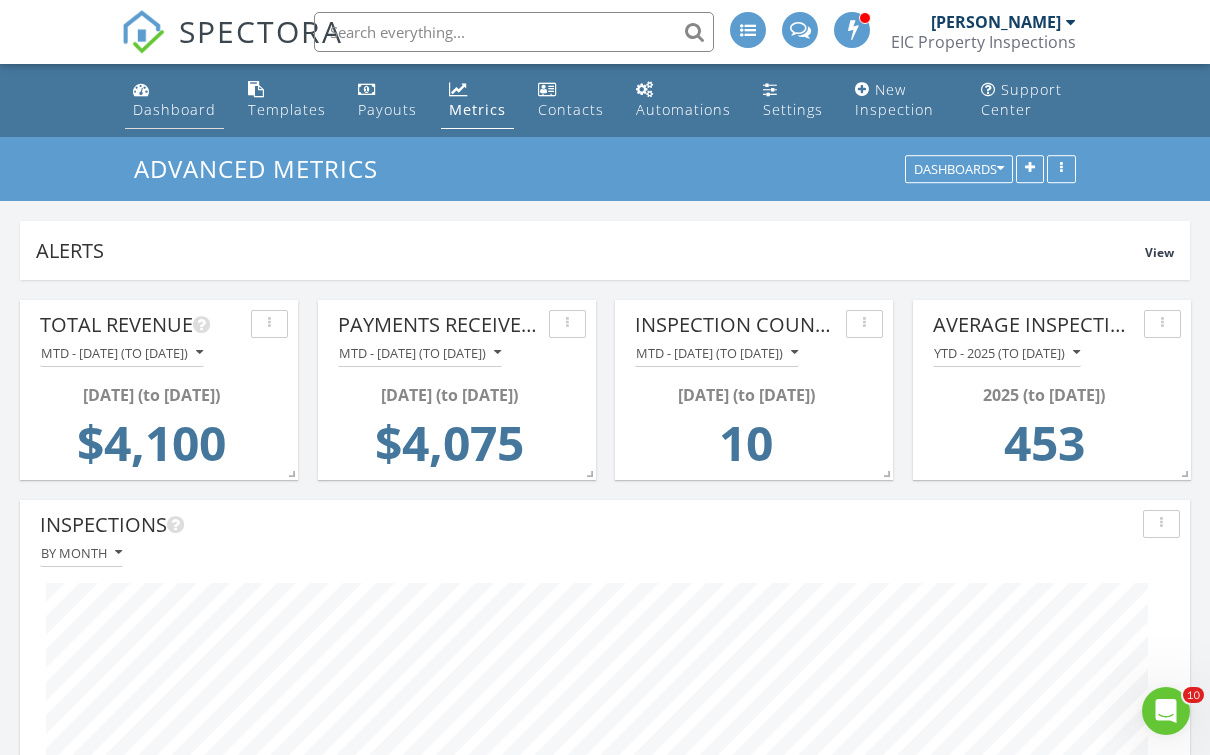 click on "Dashboard" at bounding box center (174, 109) 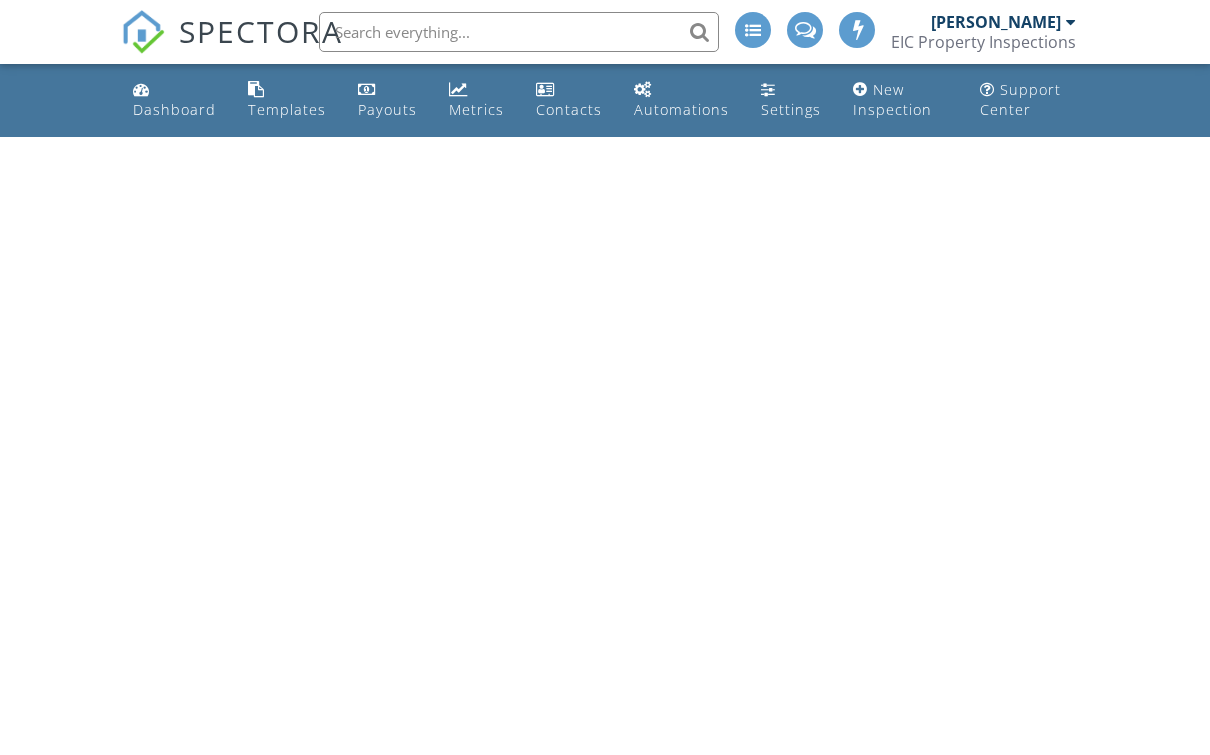 scroll, scrollTop: 0, scrollLeft: 0, axis: both 